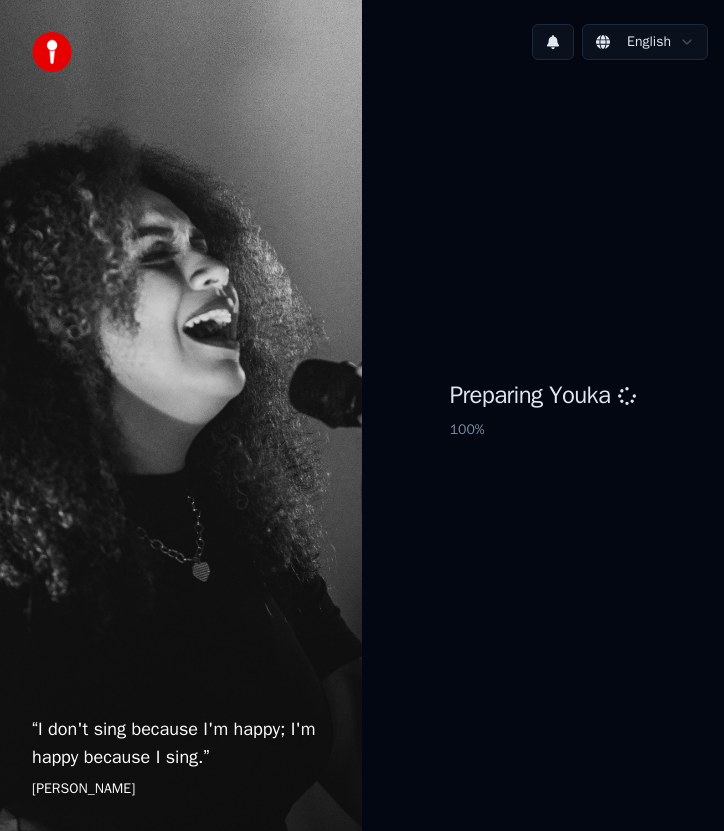 scroll, scrollTop: 0, scrollLeft: 0, axis: both 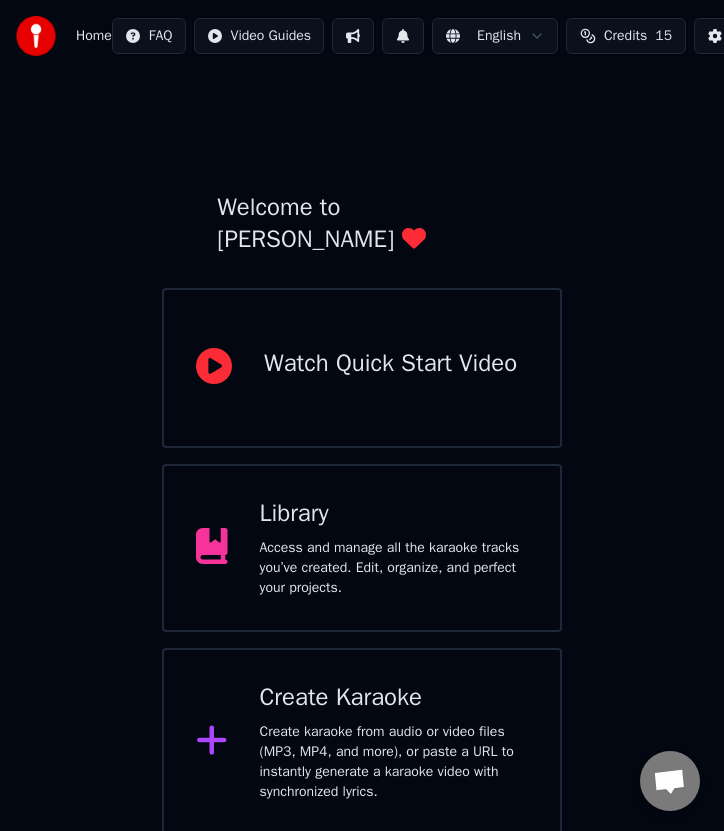 click at bounding box center [220, 742] 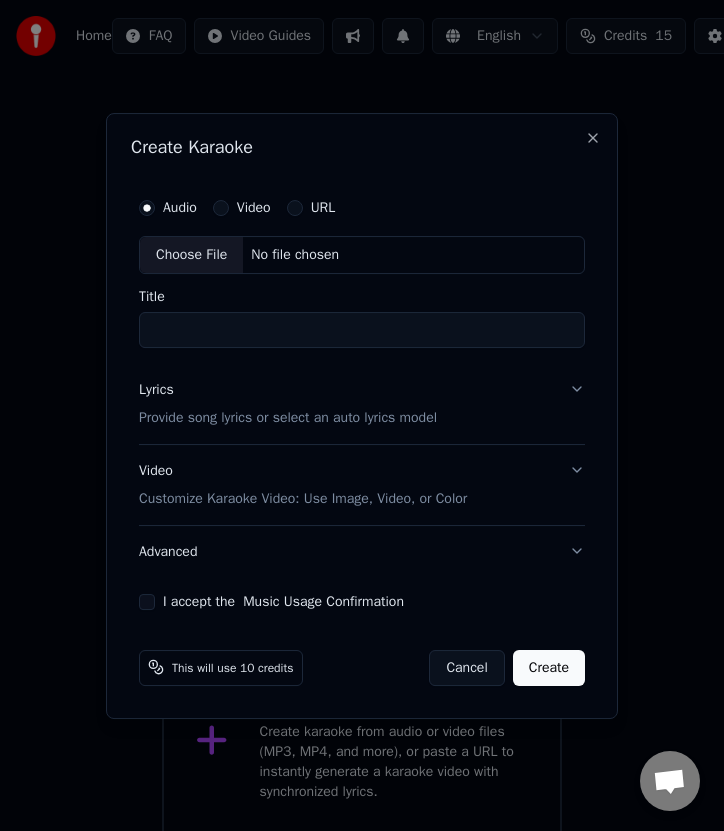 click on "No file chosen" at bounding box center [295, 255] 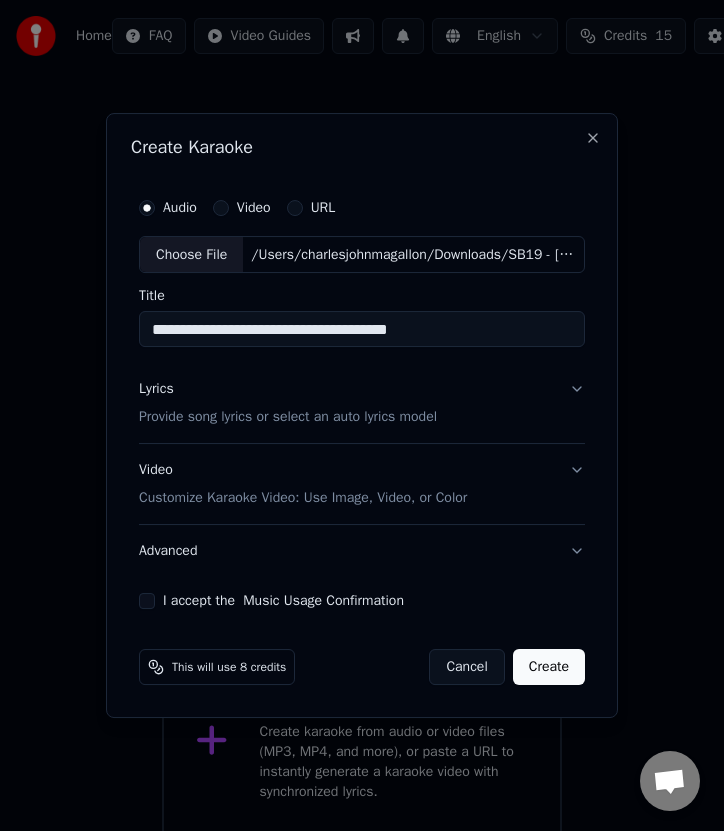 drag, startPoint x: 279, startPoint y: 333, endPoint x: 556, endPoint y: 348, distance: 277.40585 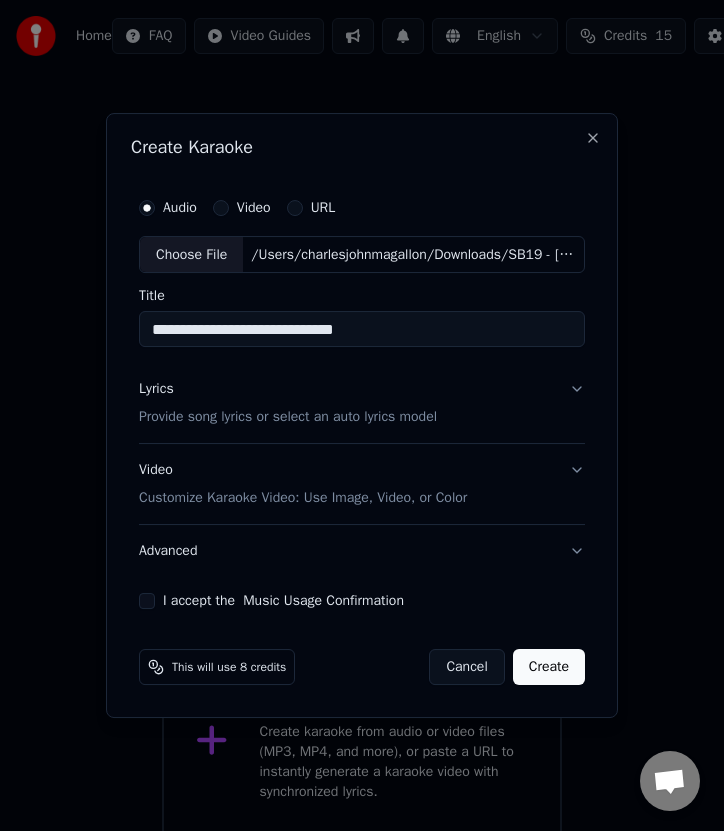 type on "**********" 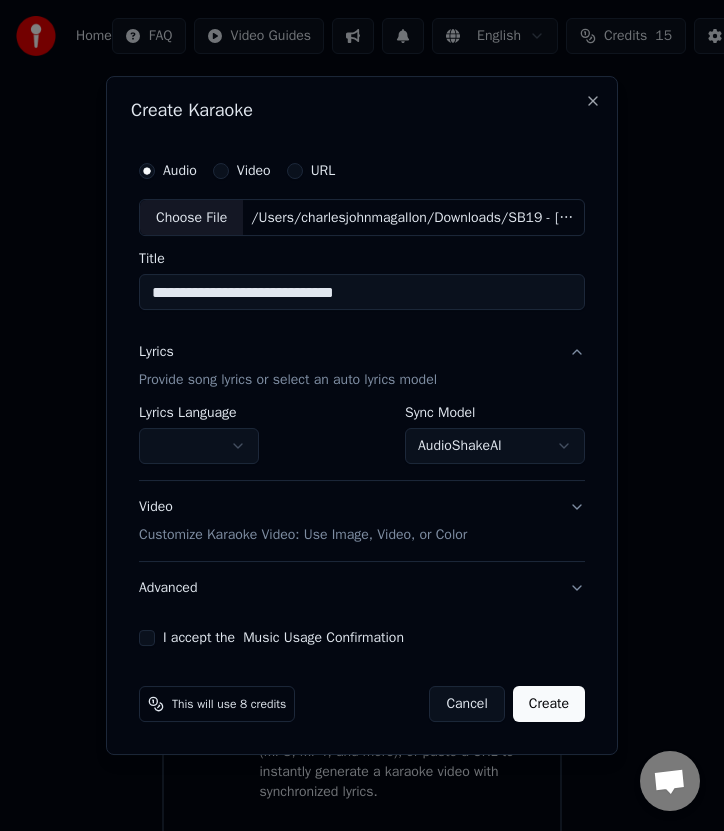 click on "AudioShakeAI" at bounding box center (495, 447) 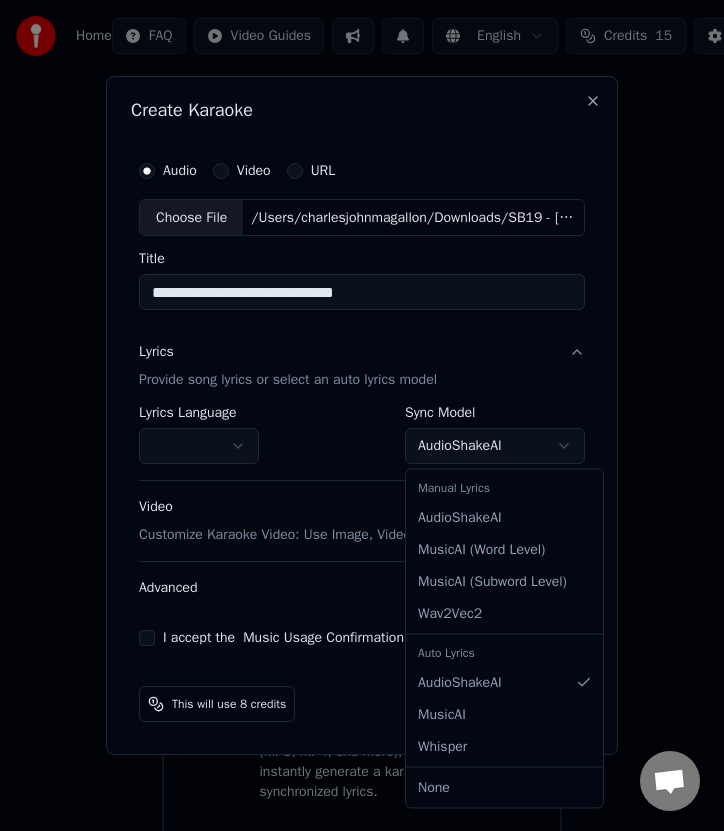select on "**********" 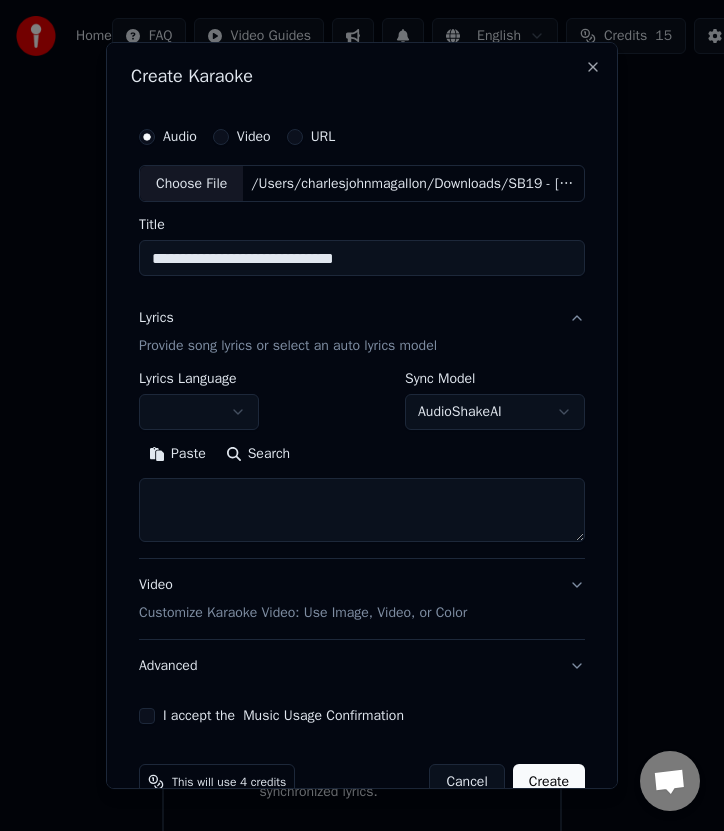 click at bounding box center (199, 413) 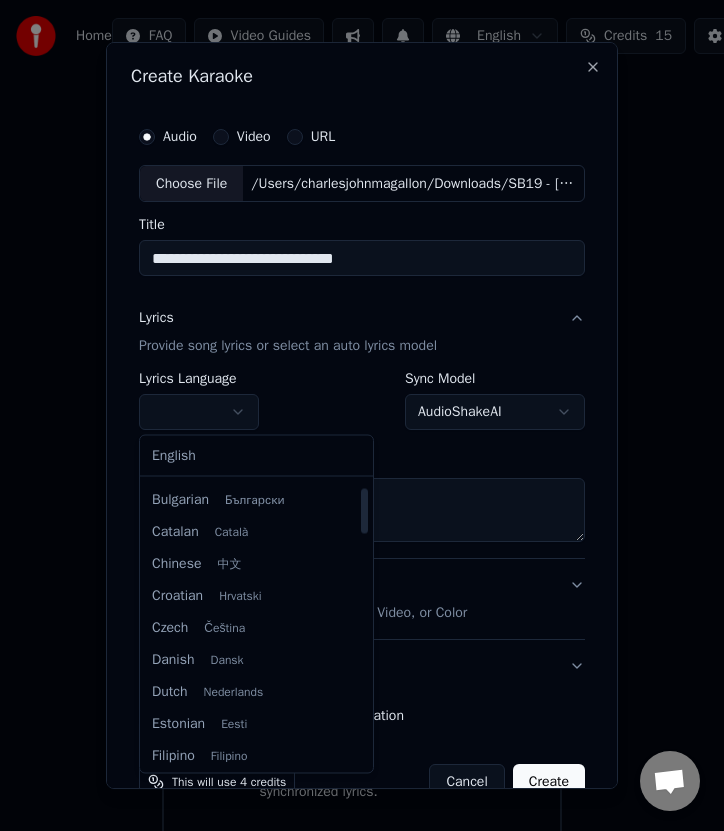scroll, scrollTop: 331, scrollLeft: 0, axis: vertical 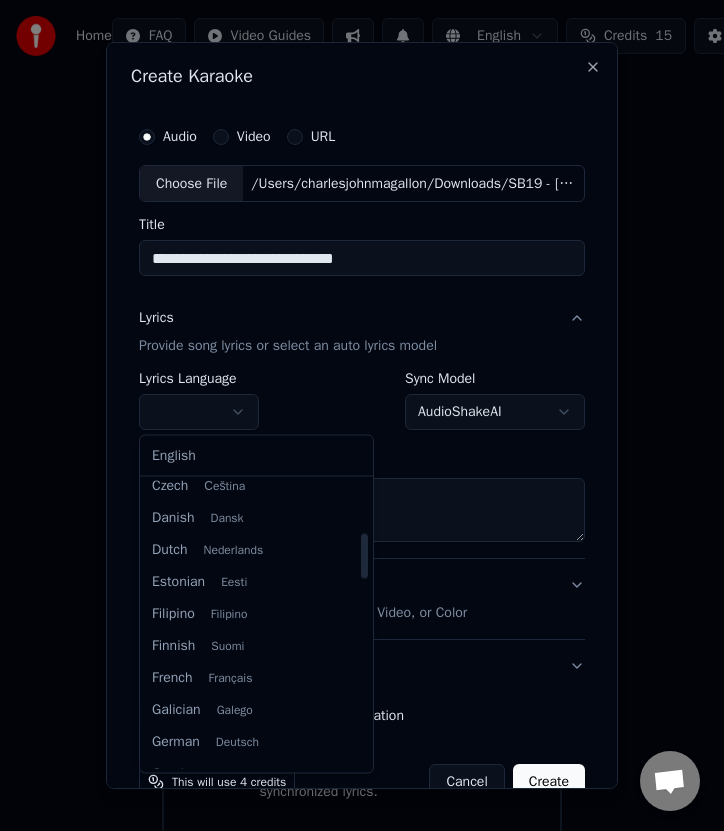 select on "**" 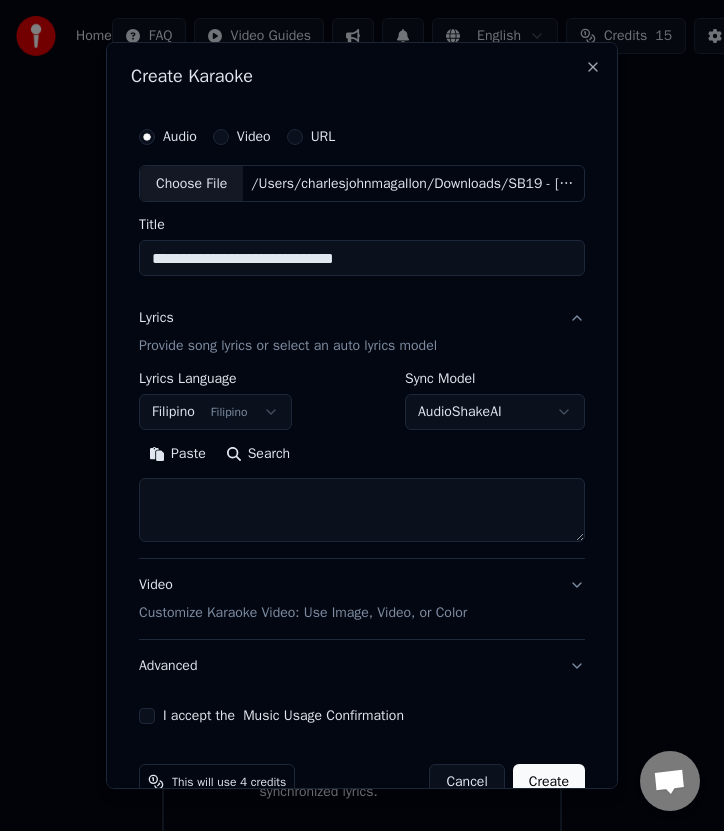 click at bounding box center [362, 511] 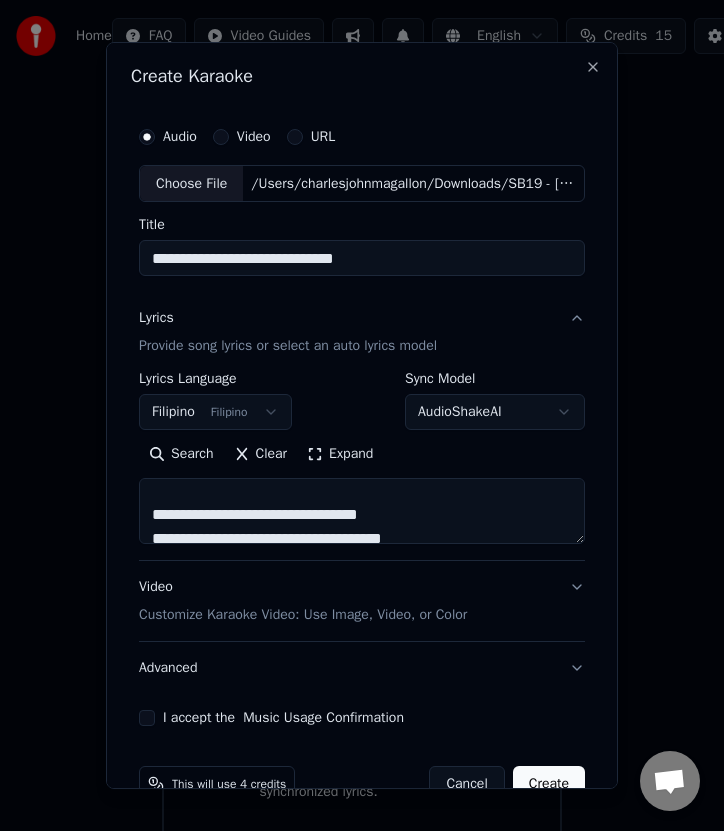 scroll, scrollTop: 1608, scrollLeft: 0, axis: vertical 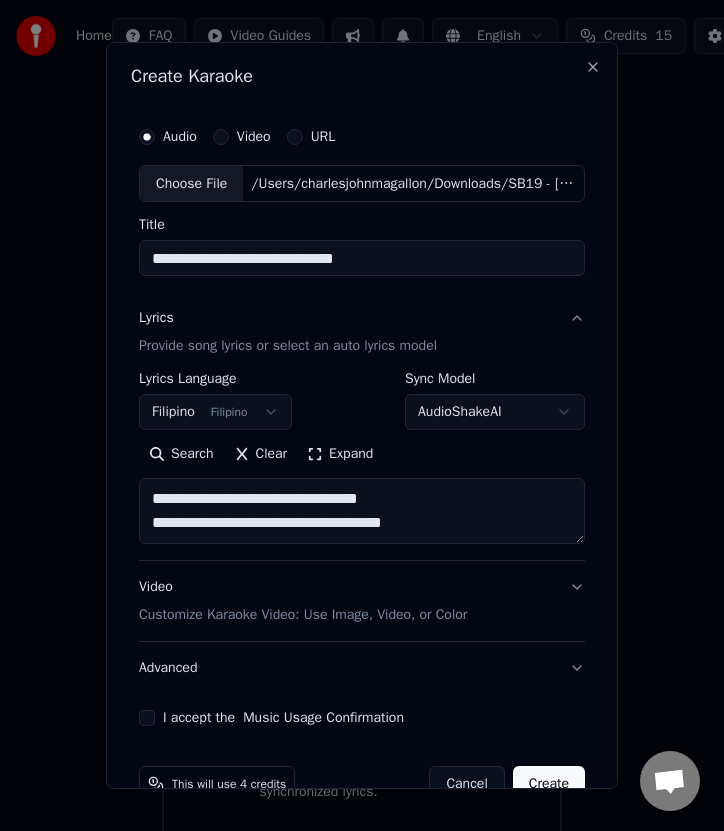 type on "**********" 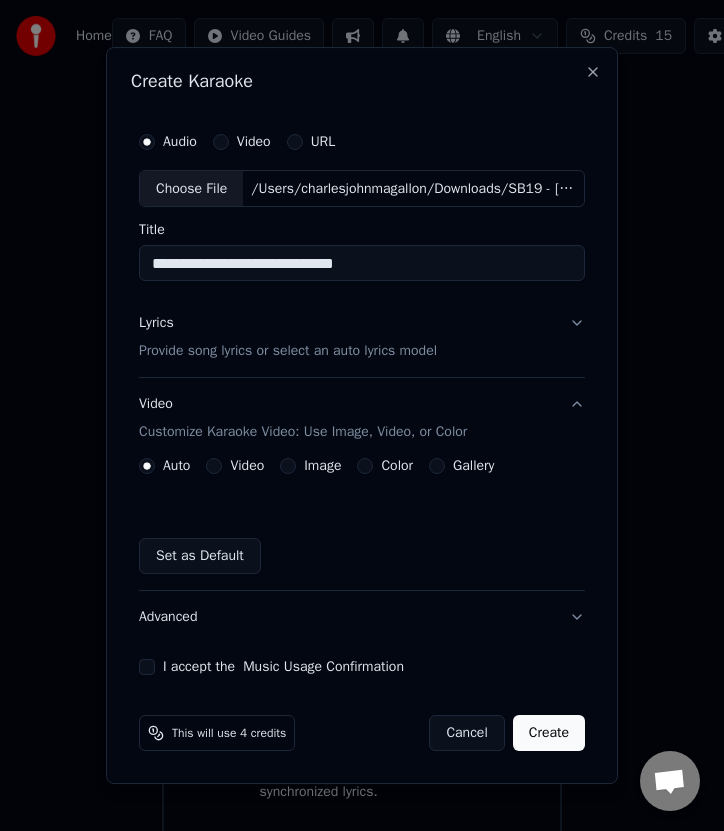 click on "Video" at bounding box center (235, 466) 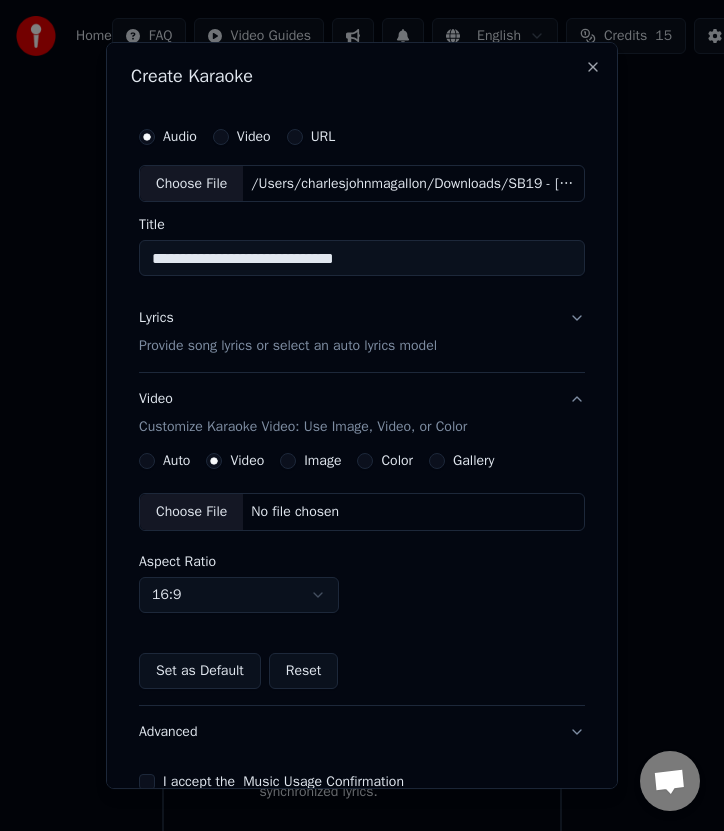 click on "No file chosen" at bounding box center (295, 512) 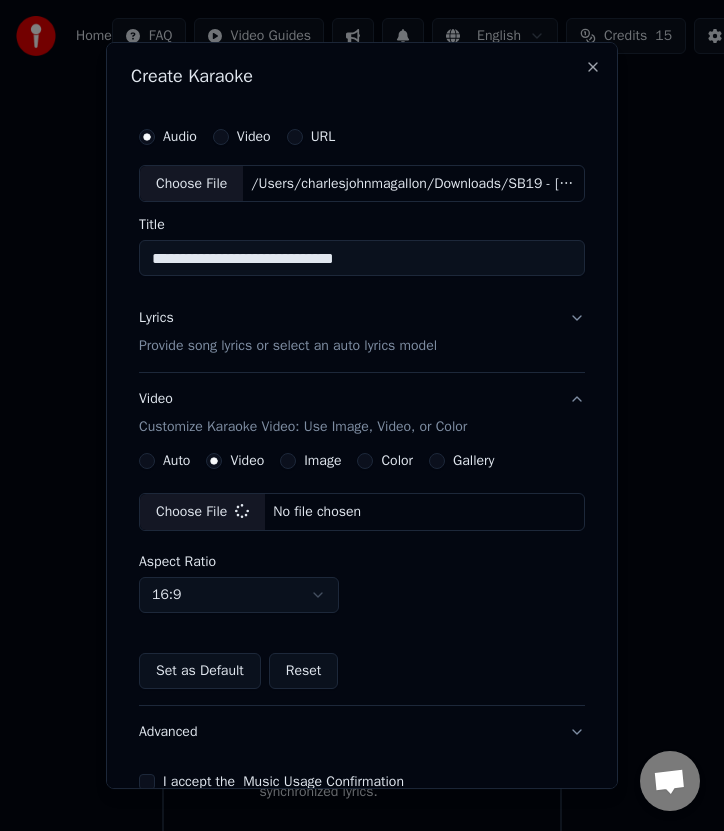 scroll, scrollTop: 110, scrollLeft: 0, axis: vertical 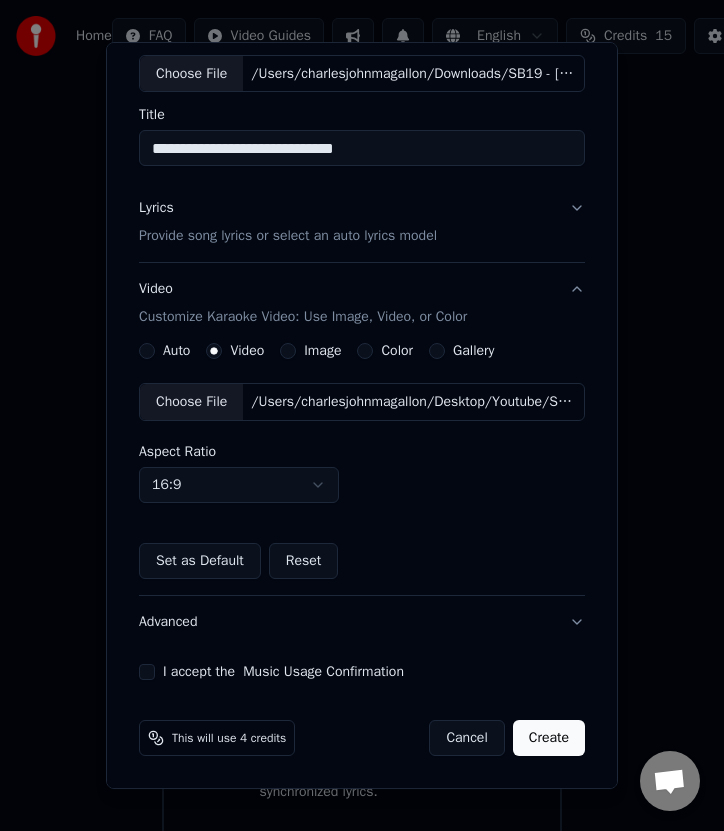 click on "I accept the   Music Usage Confirmation" at bounding box center (147, 672) 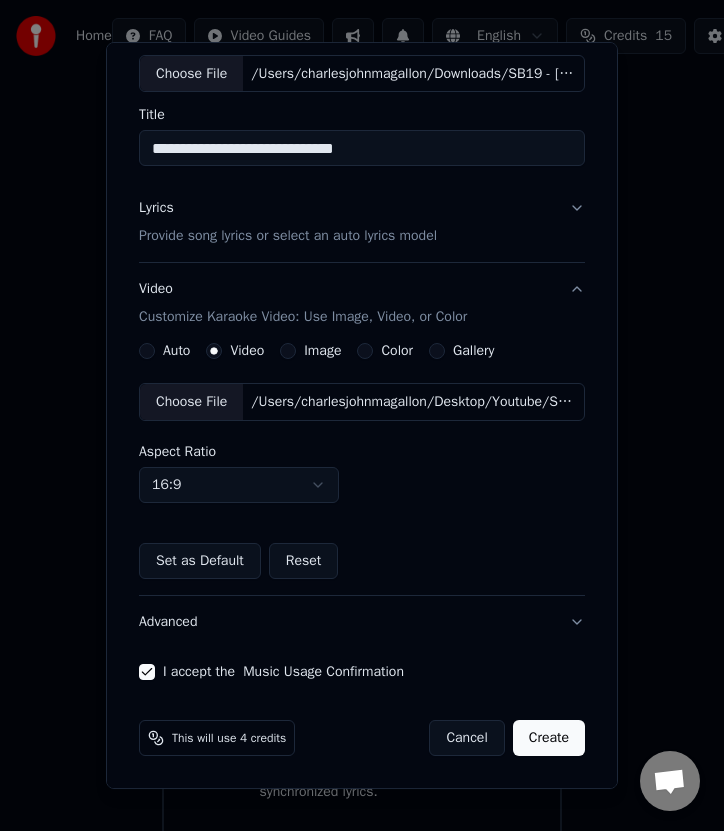 click on "Create" at bounding box center [549, 738] 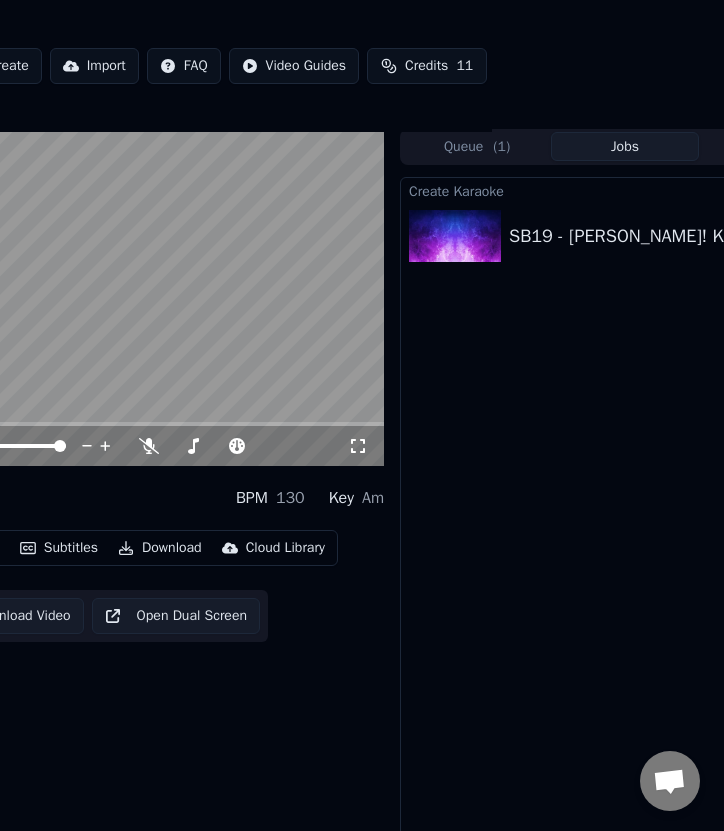scroll, scrollTop: 3, scrollLeft: 0, axis: vertical 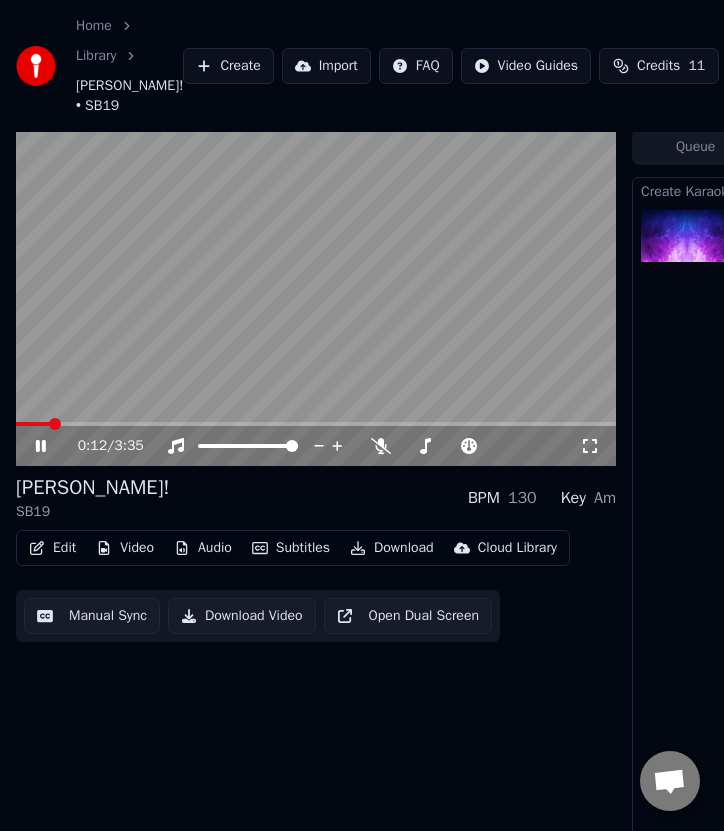 click on "Edit" at bounding box center [52, 548] 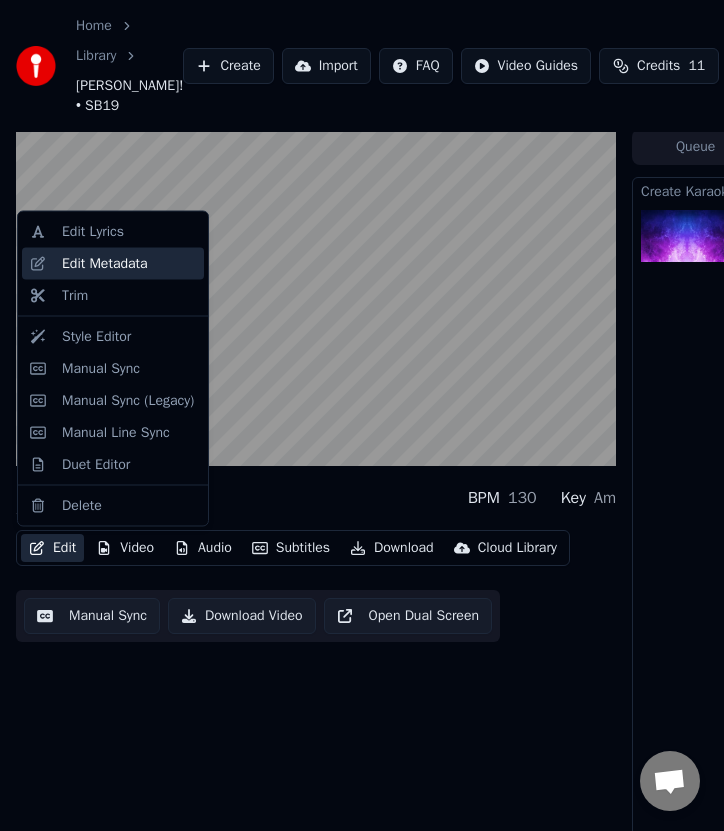 click on "Edit Metadata" at bounding box center [105, 263] 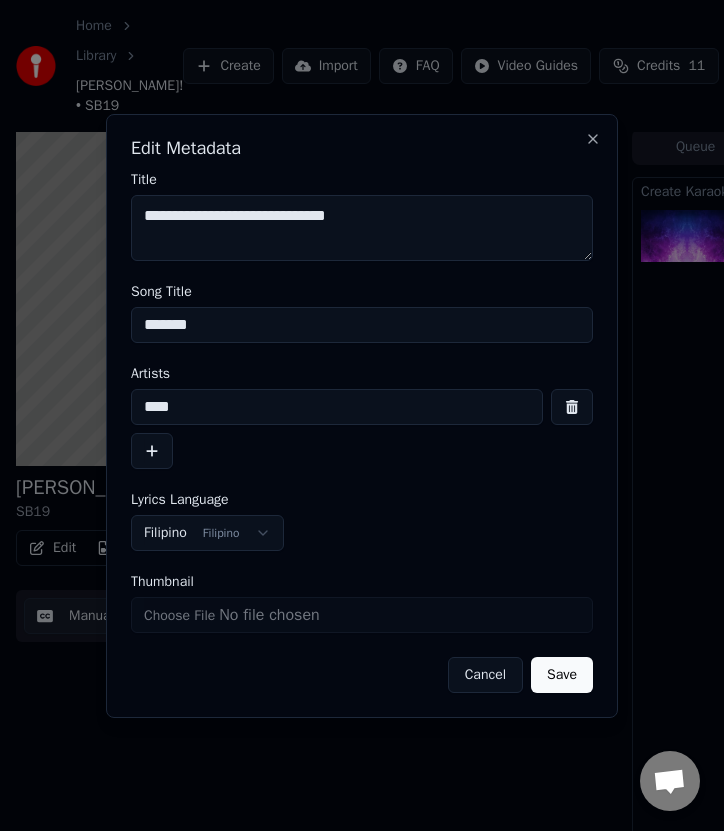 click on "****" at bounding box center (337, 407) 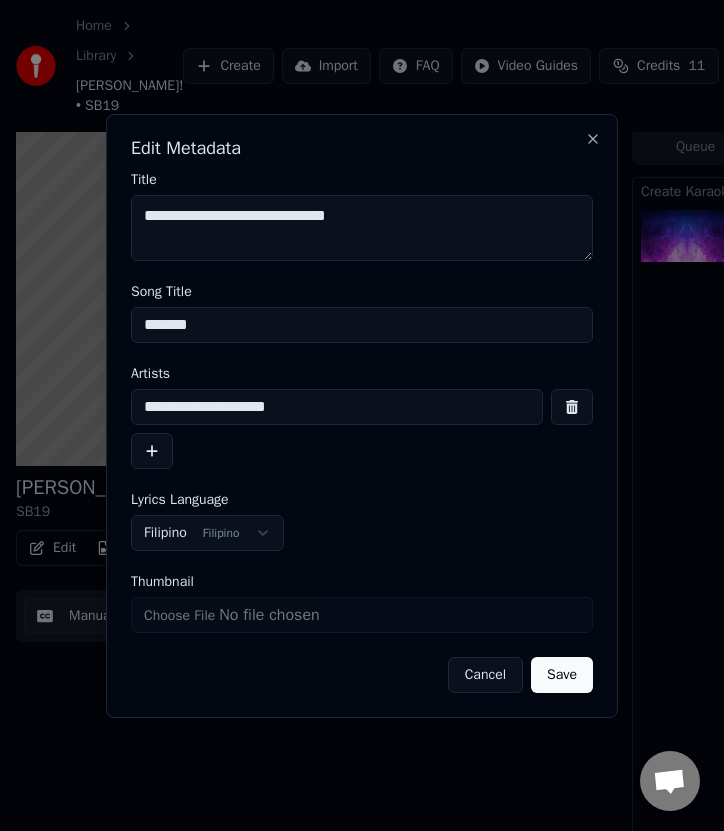 type on "**********" 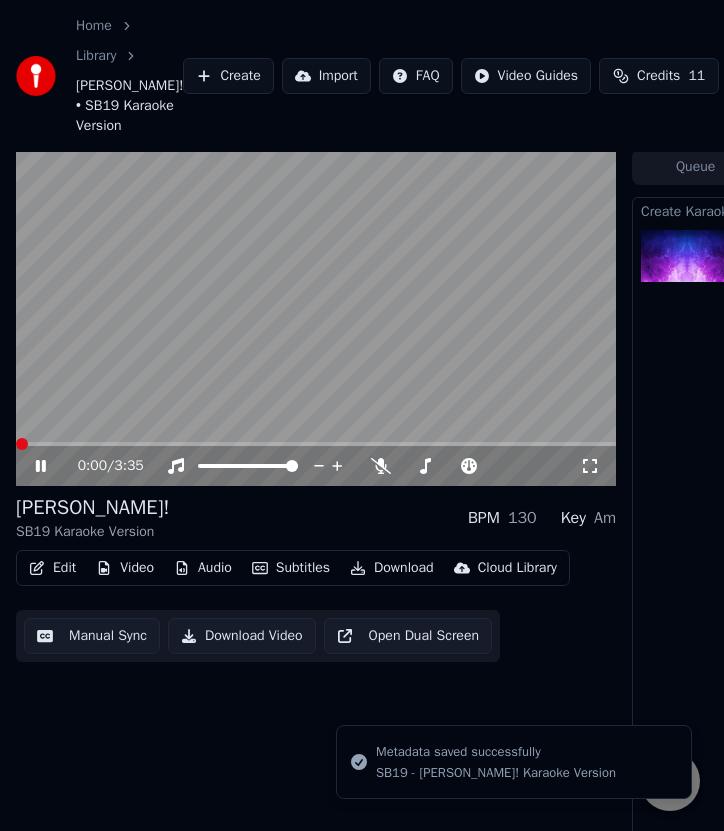 click at bounding box center [22, 444] 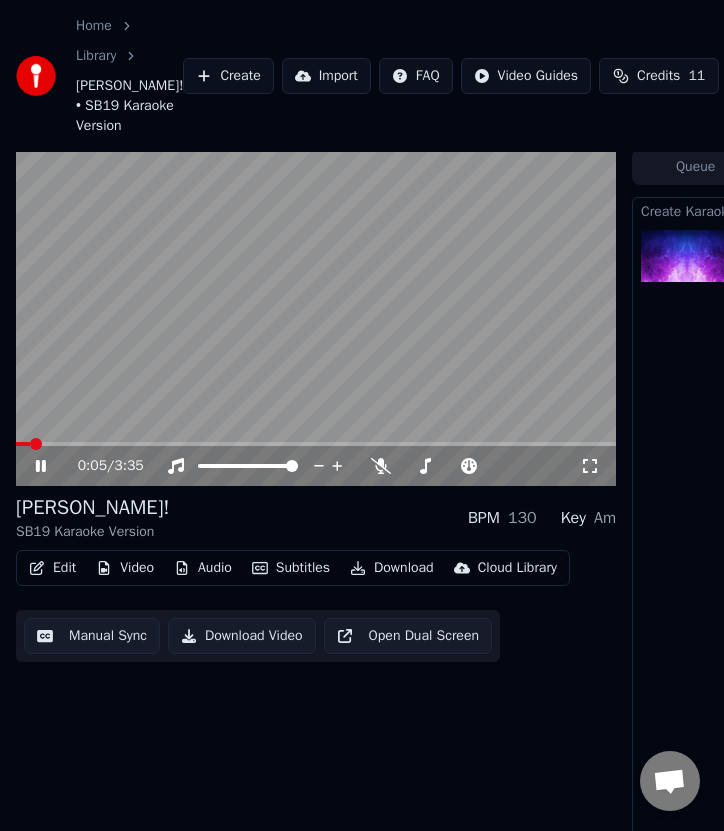 click on "Download Video" at bounding box center [242, 636] 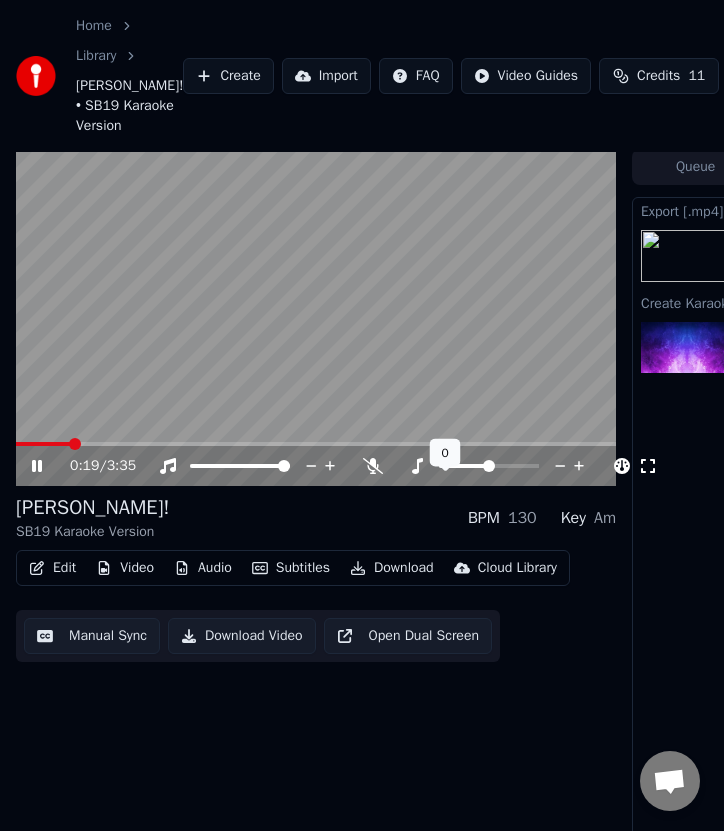 scroll, scrollTop: 3, scrollLeft: 358, axis: both 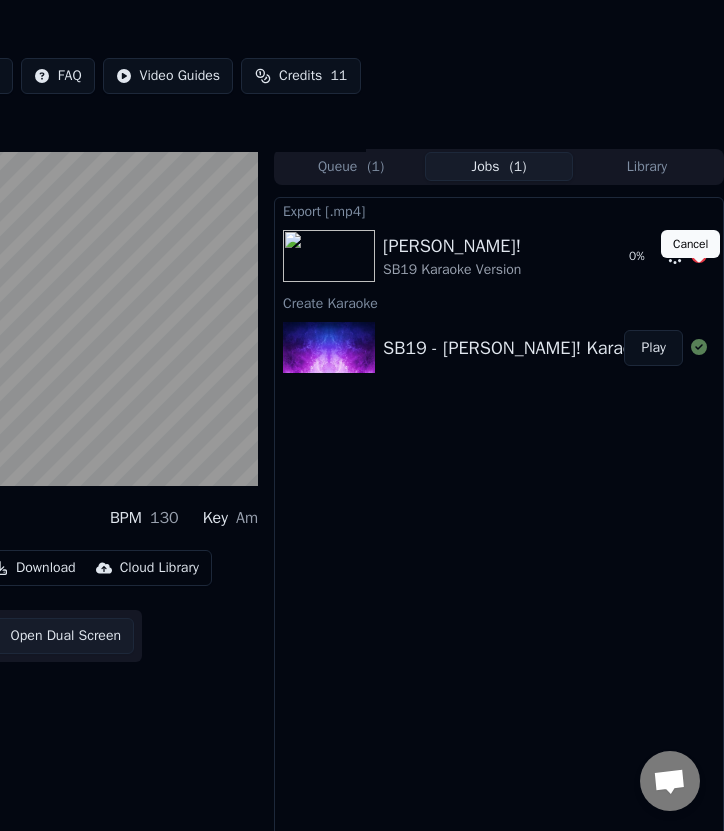 click 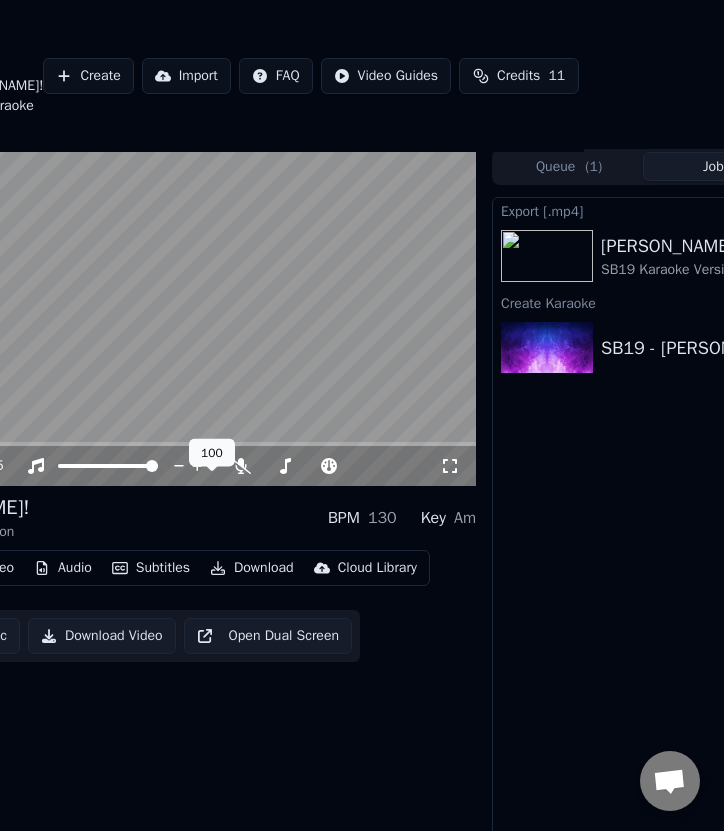 scroll, scrollTop: 3, scrollLeft: 0, axis: vertical 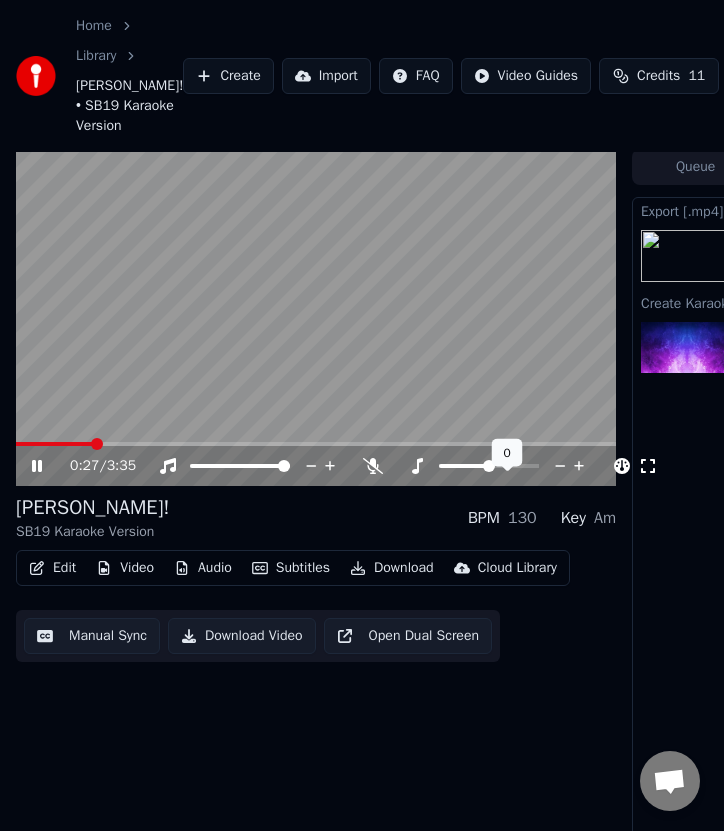 click at bounding box center [489, 466] 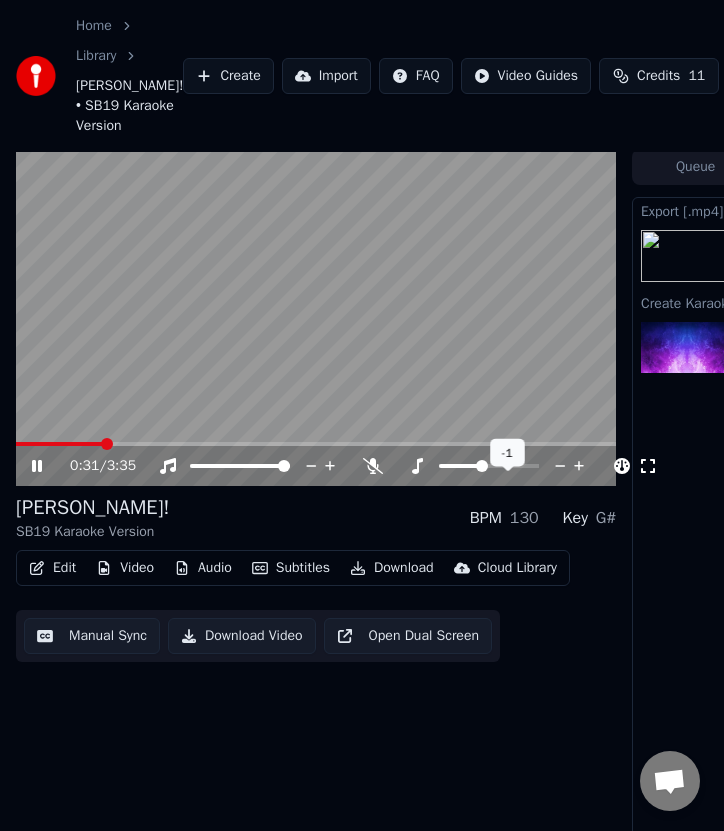 click at bounding box center [460, 466] 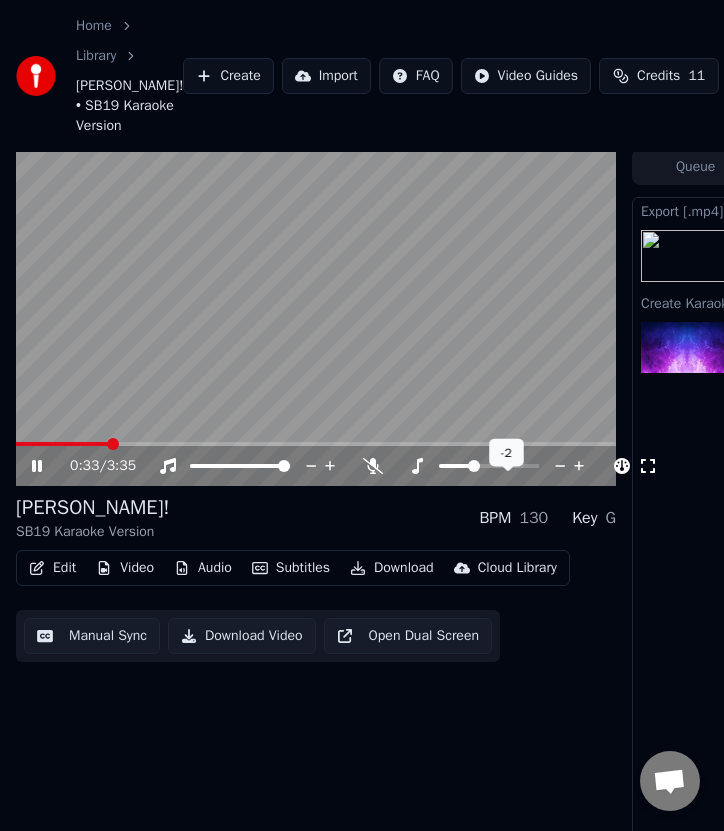 click at bounding box center [474, 466] 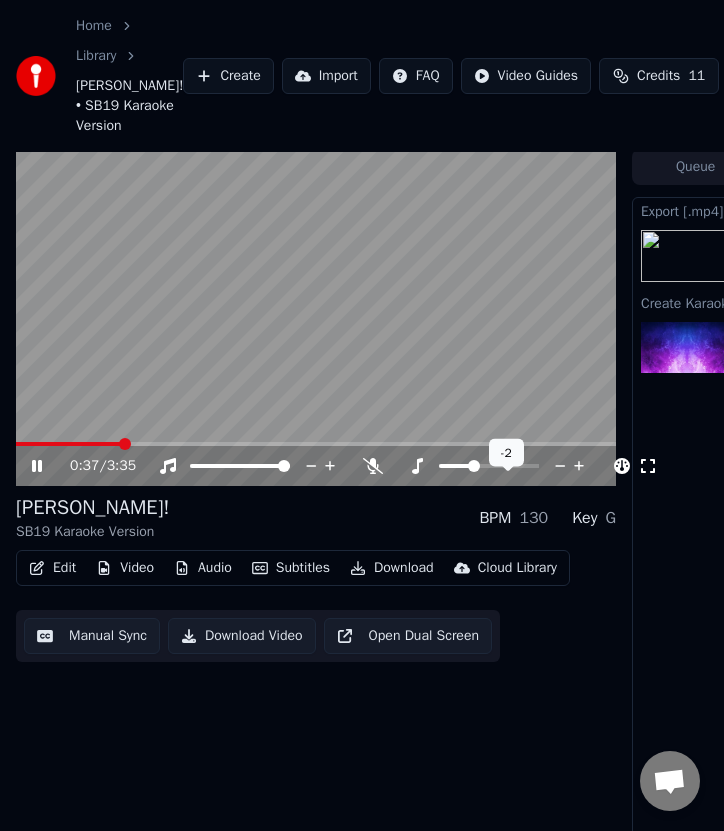 click at bounding box center (507, 466) 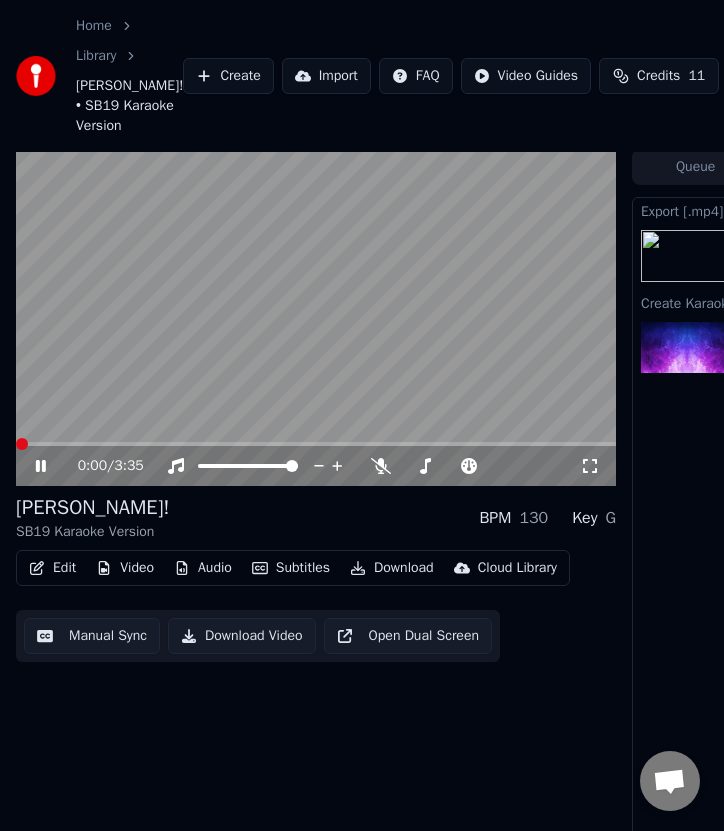 click at bounding box center (22, 444) 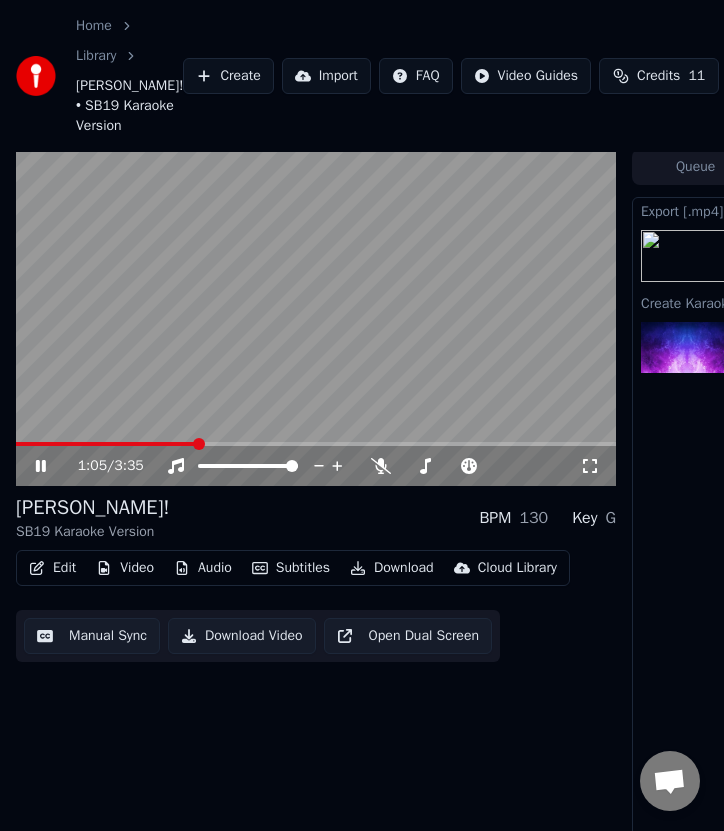click at bounding box center [199, 444] 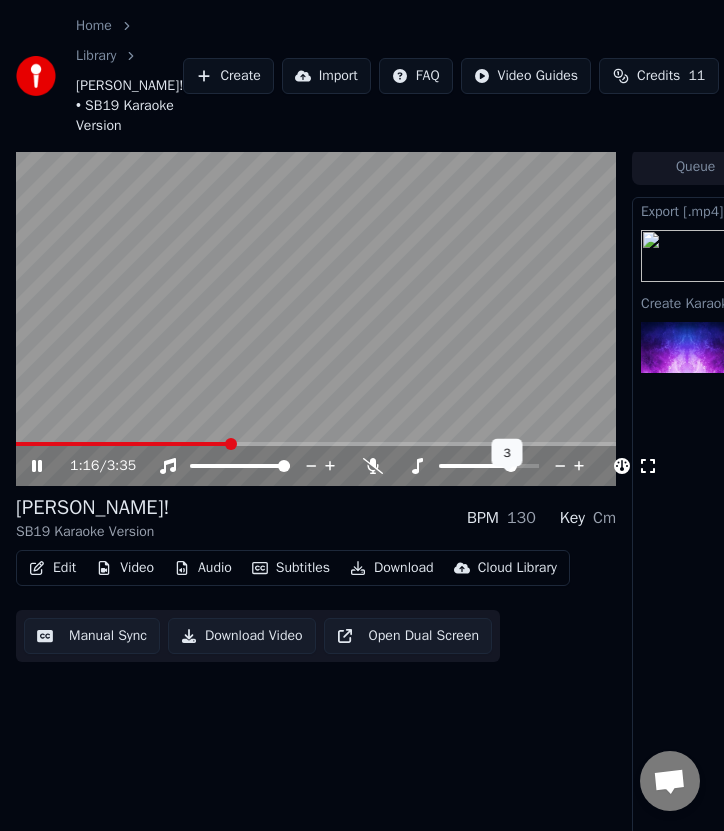 click at bounding box center [511, 466] 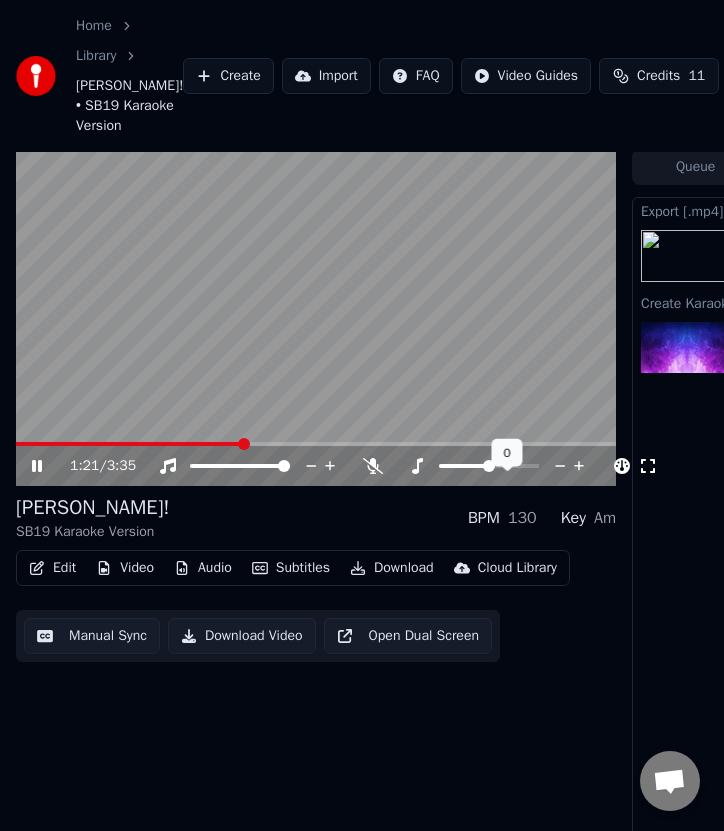 click at bounding box center (489, 466) 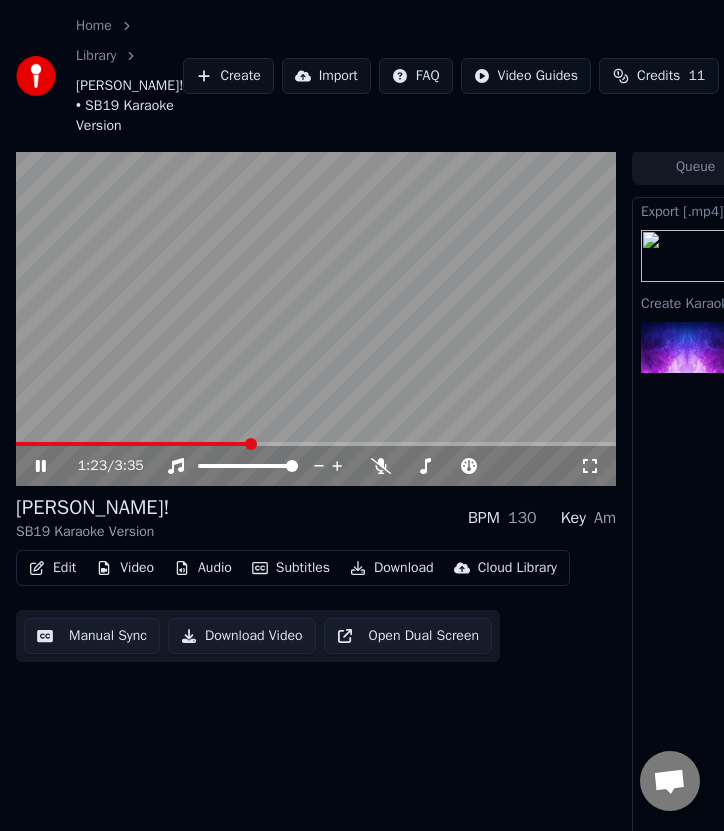 click on "Download Video" at bounding box center [242, 636] 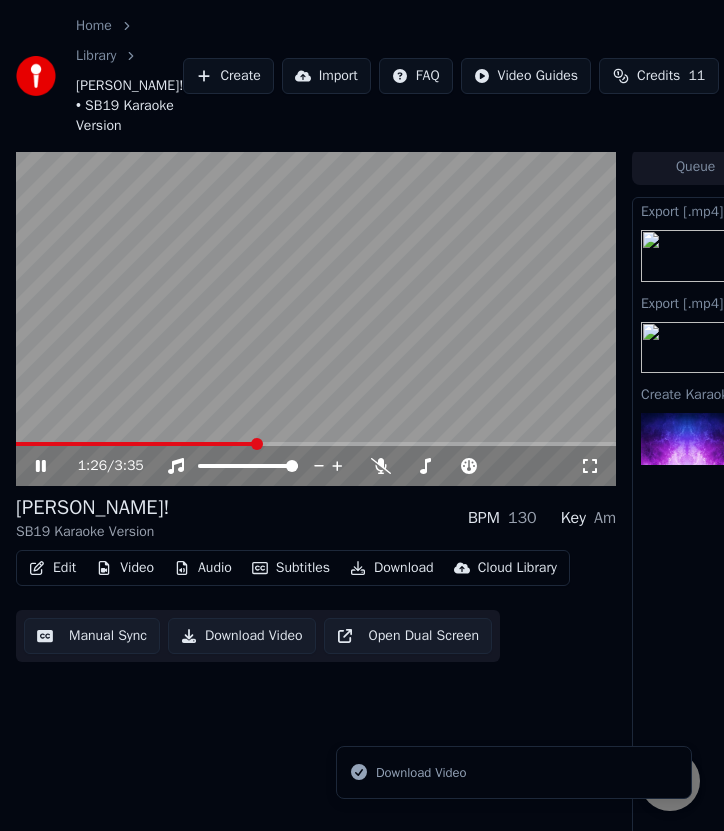 click 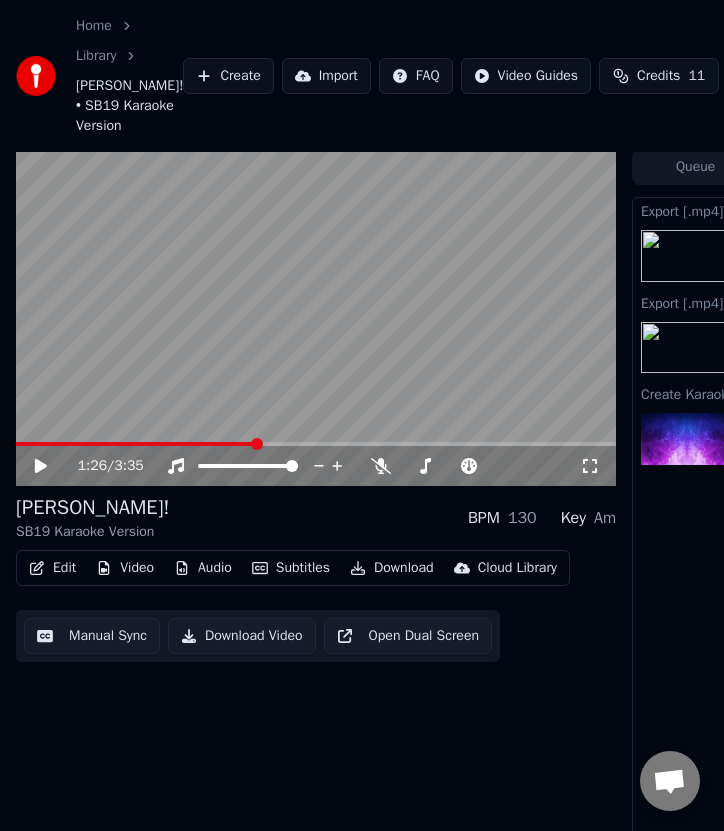 scroll, scrollTop: 2, scrollLeft: 0, axis: vertical 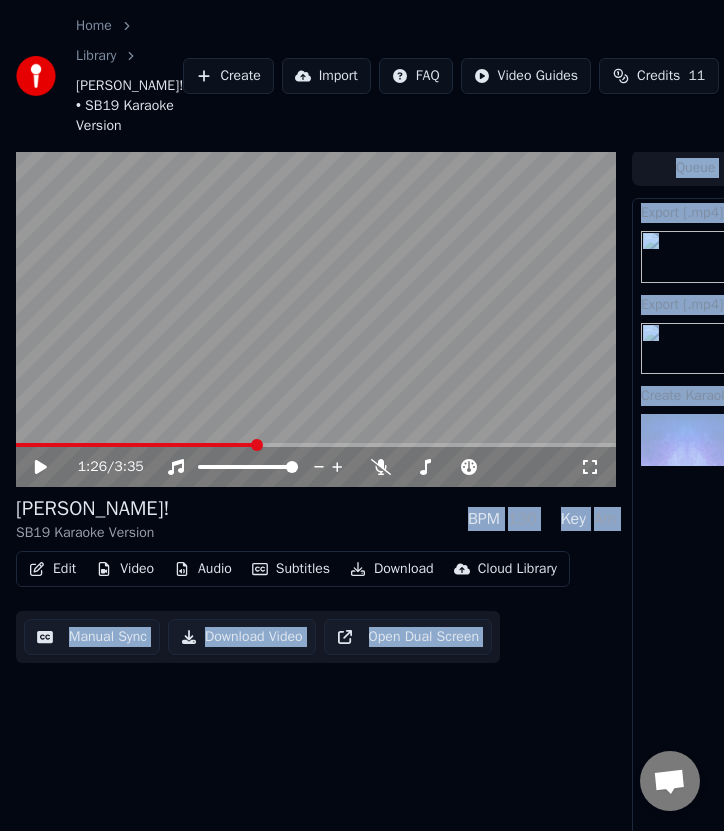 drag, startPoint x: 261, startPoint y: 464, endPoint x: 46, endPoint y: 460, distance: 215.0372 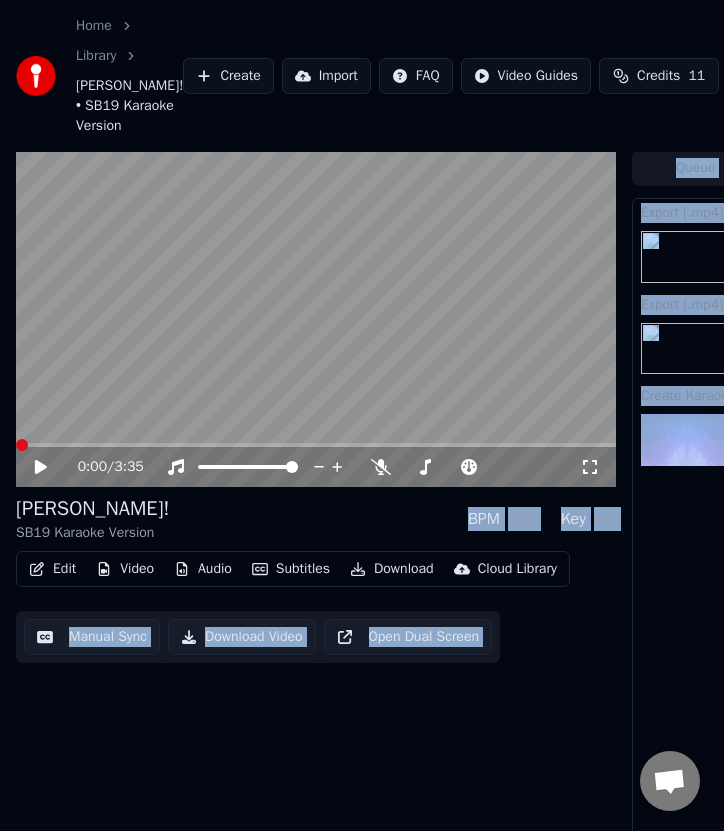 click at bounding box center (16, 445) 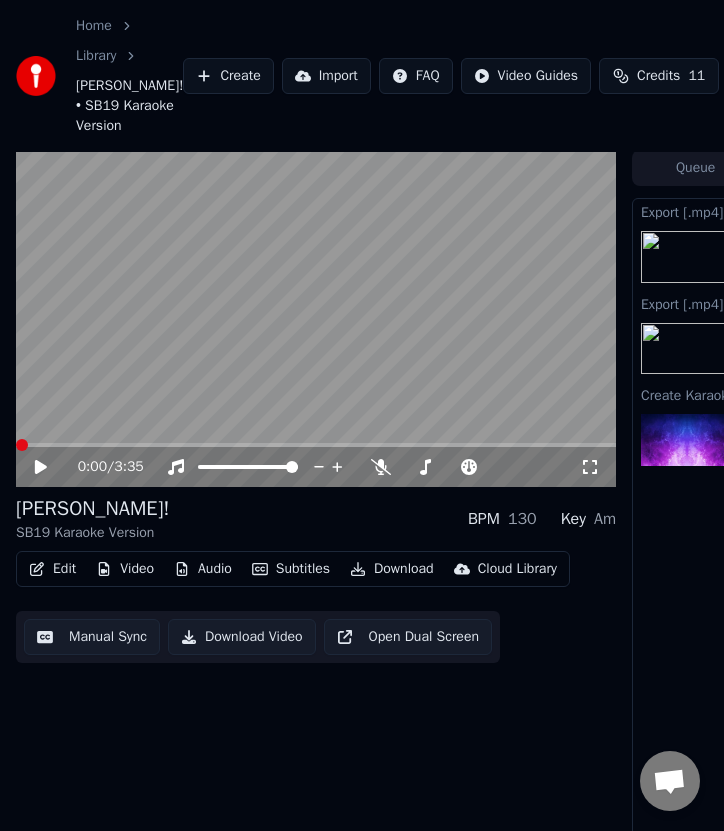 click 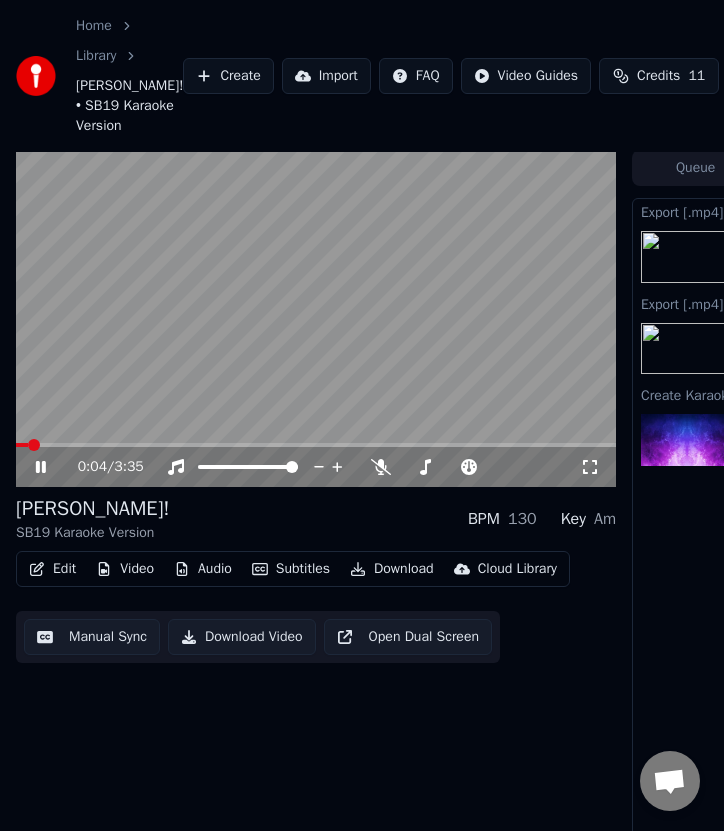 click 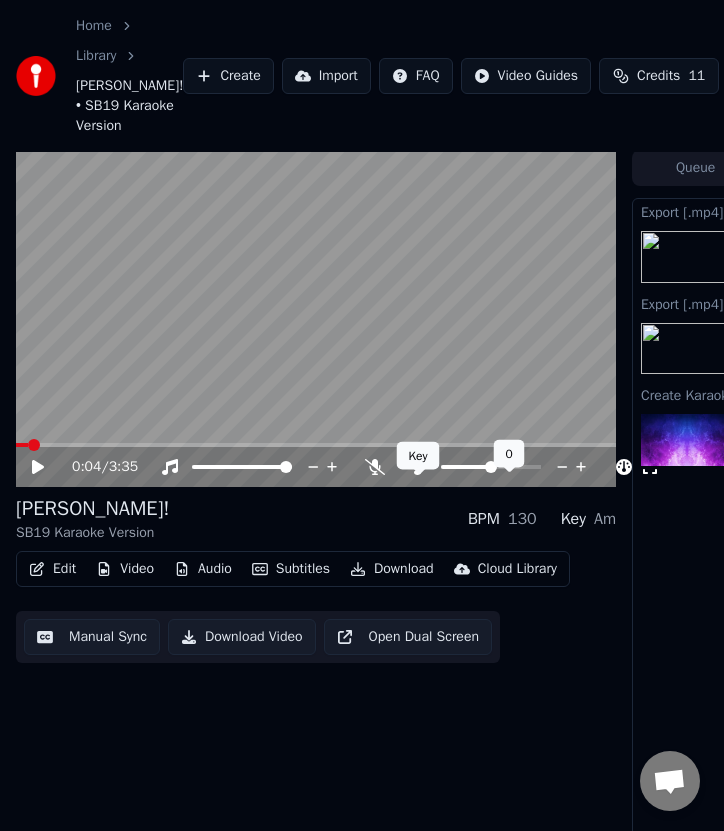 click 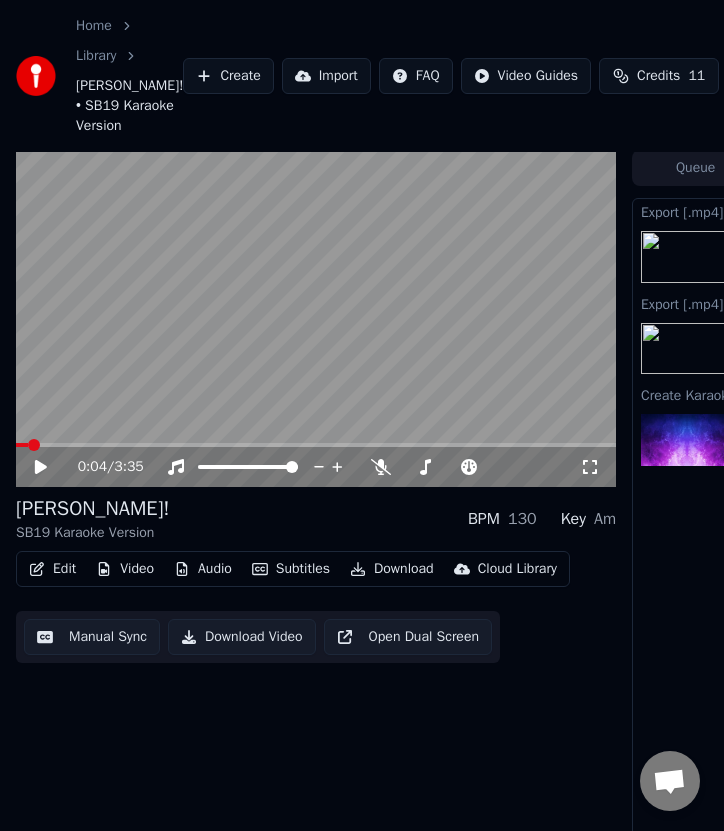 click on "Create" at bounding box center (228, 76) 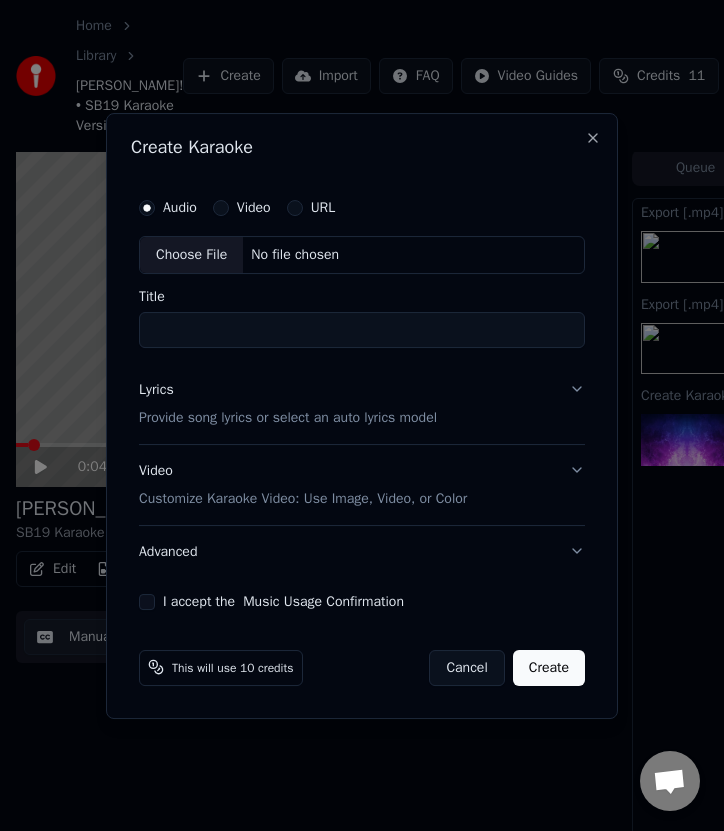 click on "No file chosen" at bounding box center [295, 255] 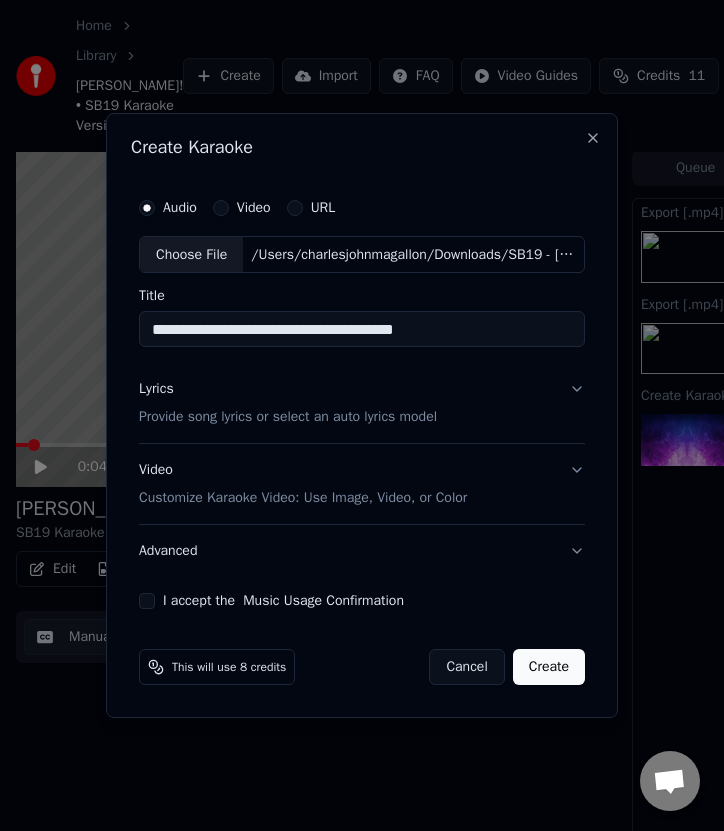 drag, startPoint x: 281, startPoint y: 334, endPoint x: 557, endPoint y: 363, distance: 277.51938 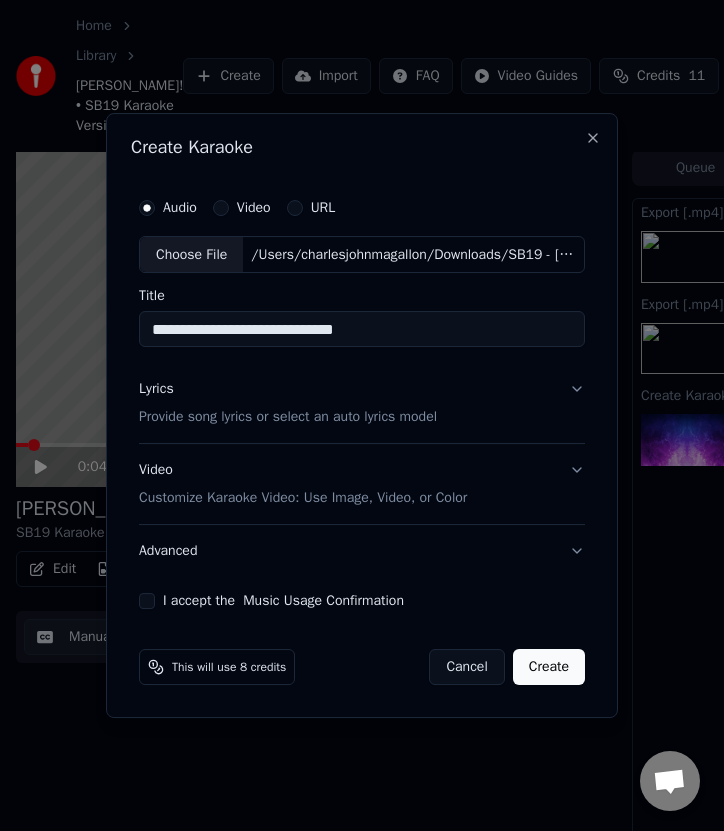 type on "**********" 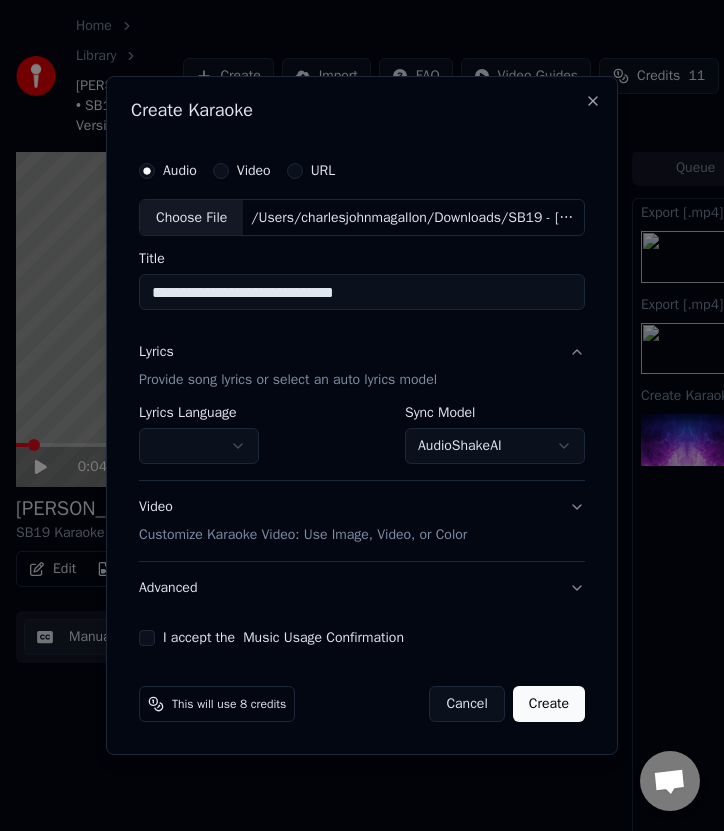 click on "AudioShakeAI" at bounding box center (495, 447) 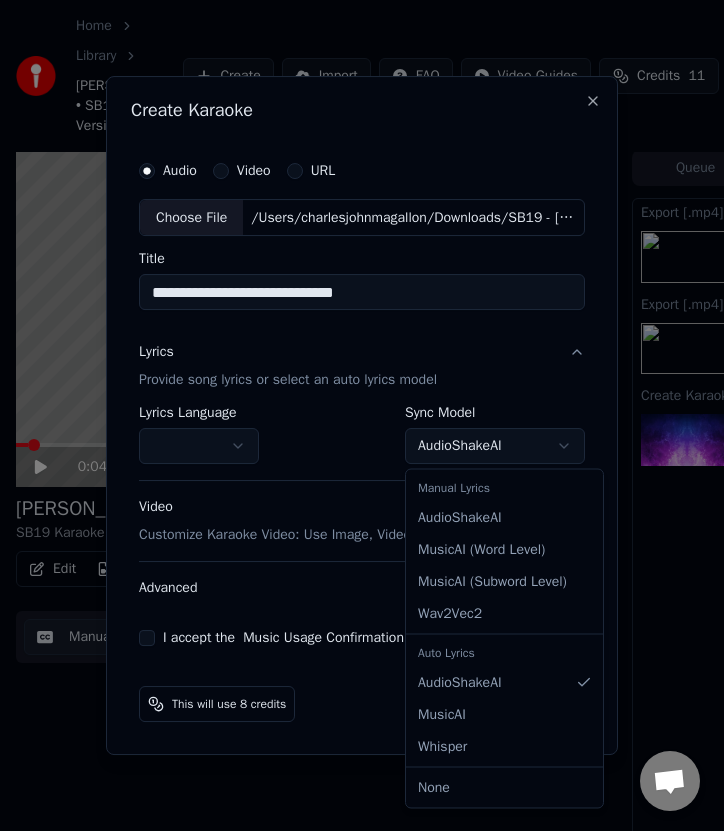 select on "**********" 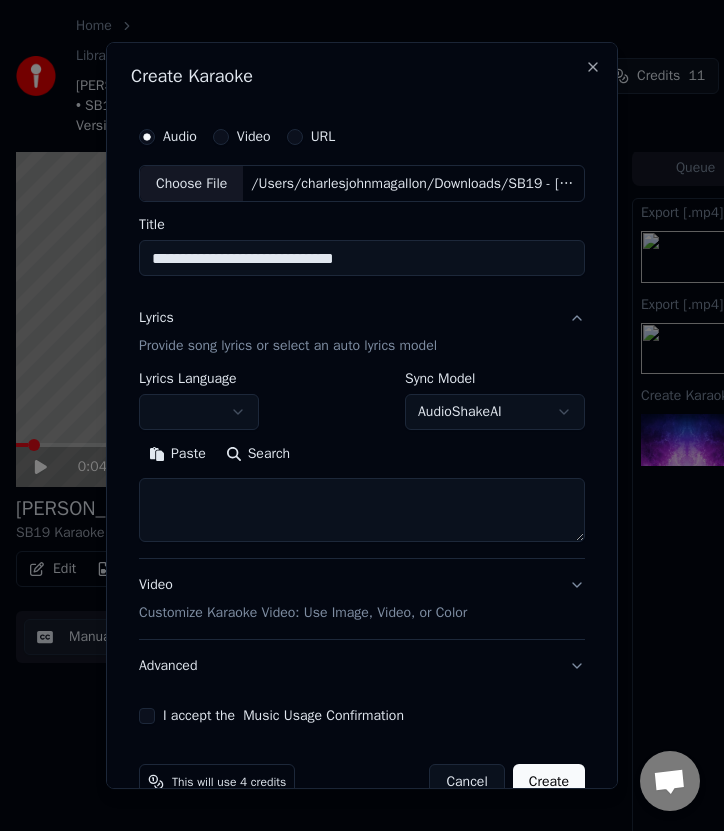 click at bounding box center (199, 413) 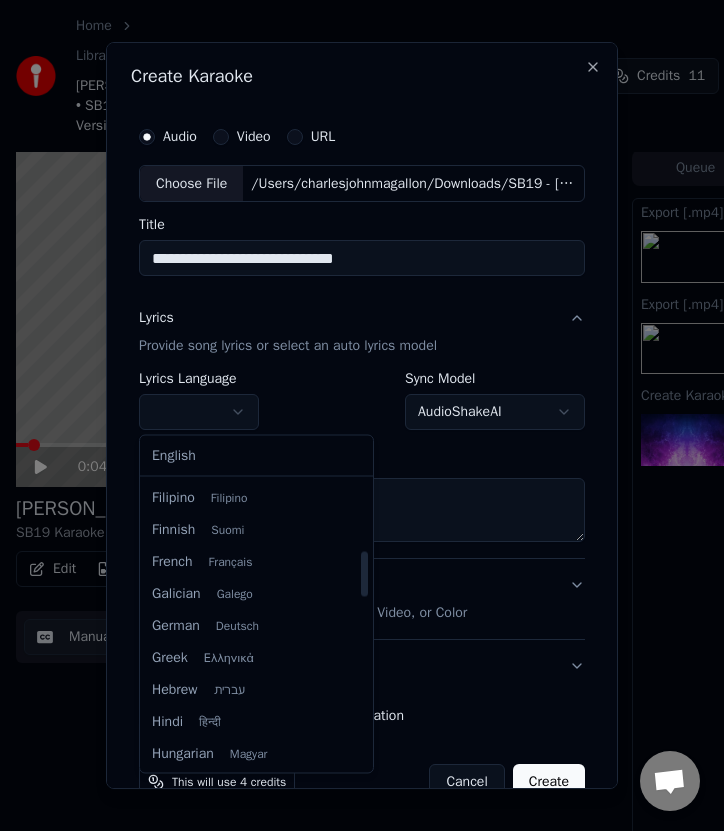 scroll, scrollTop: 442, scrollLeft: 0, axis: vertical 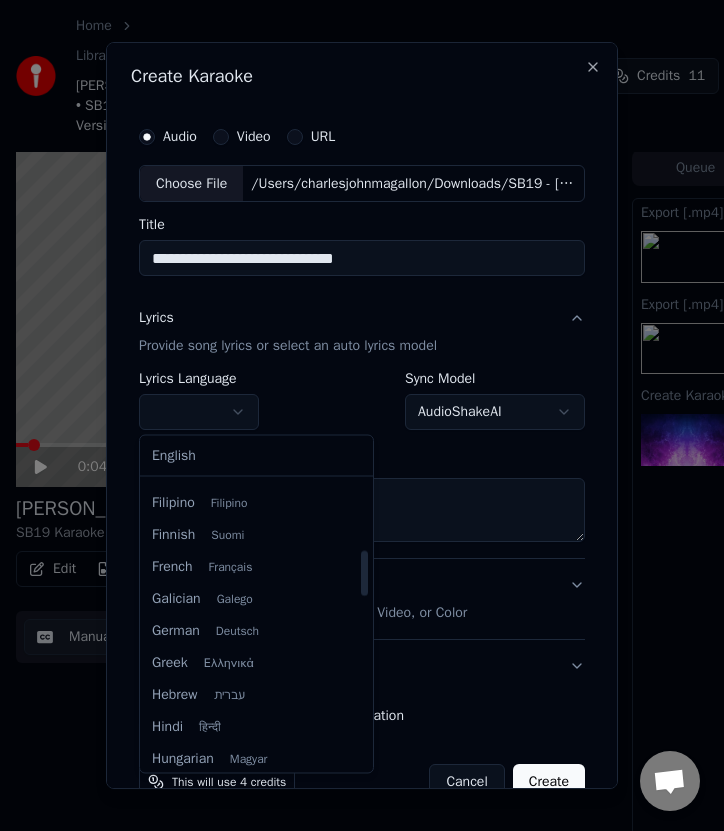 select on "**" 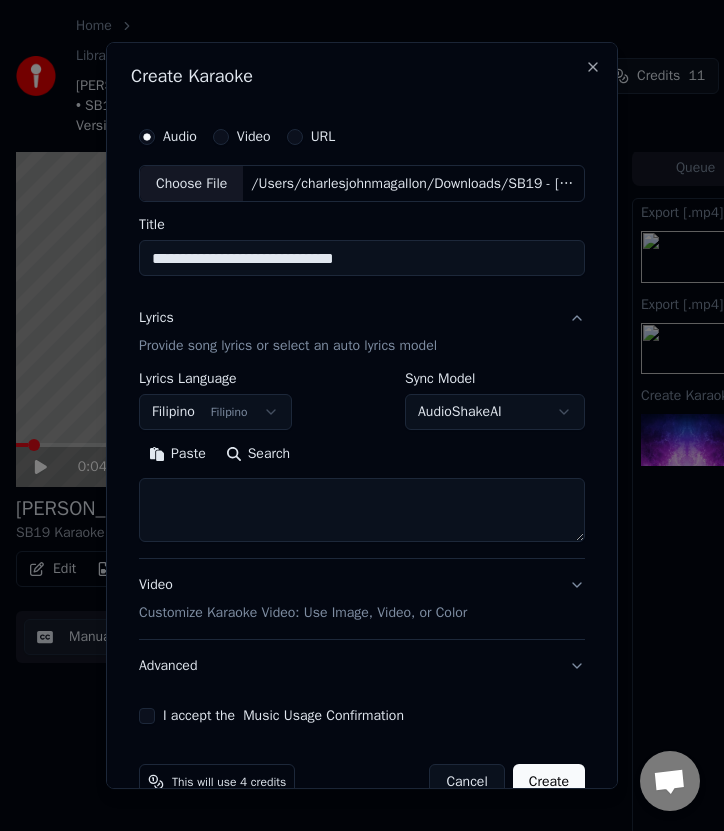 type 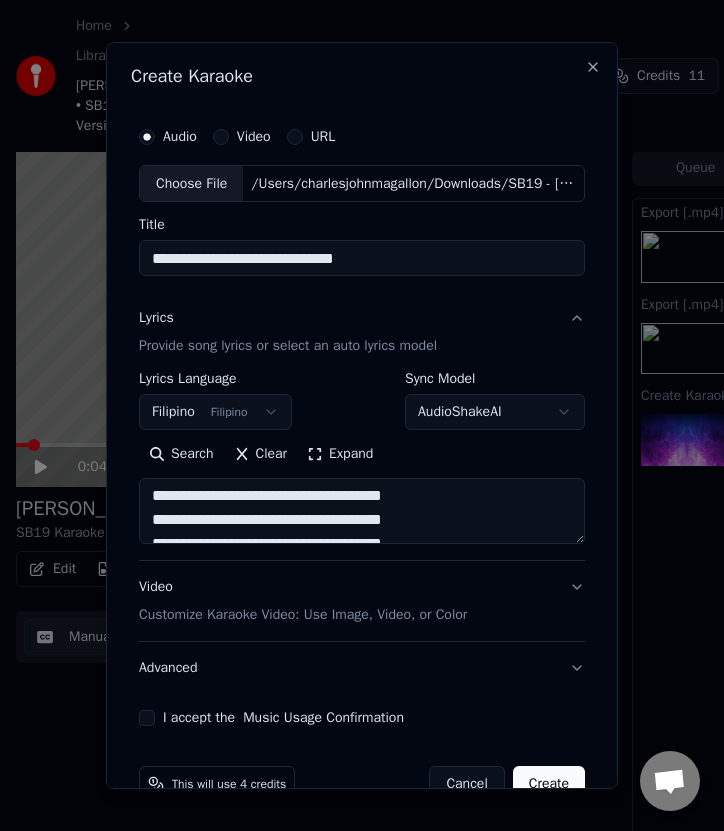 scroll, scrollTop: 0, scrollLeft: 0, axis: both 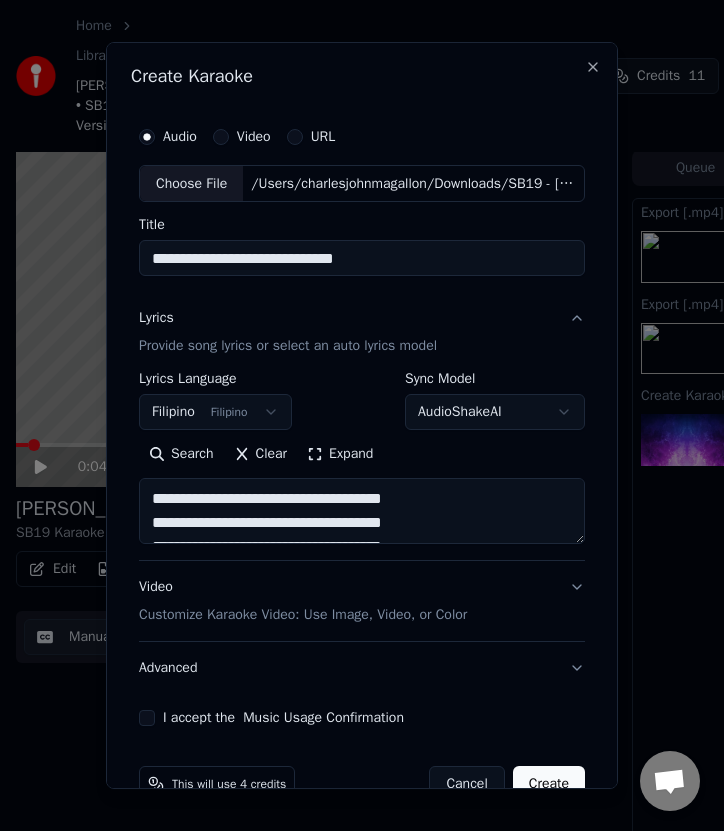 type on "**********" 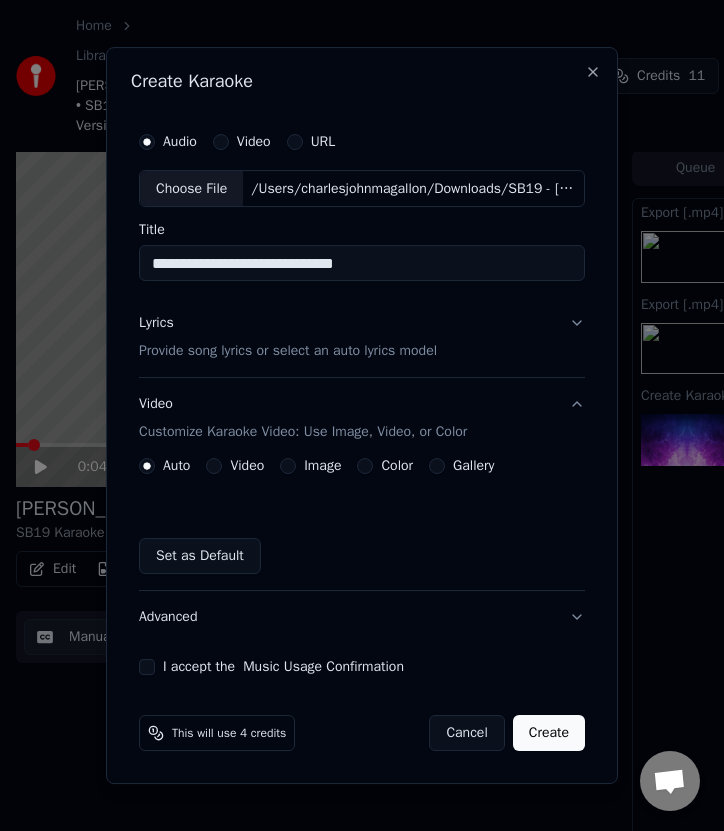 click on "Video" at bounding box center (214, 466) 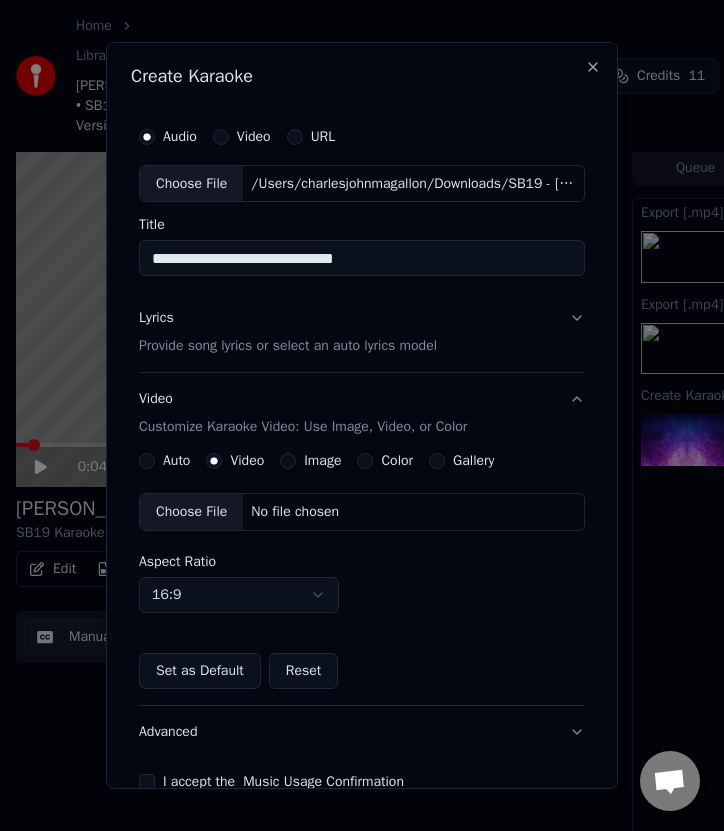 click on "No file chosen" at bounding box center [295, 512] 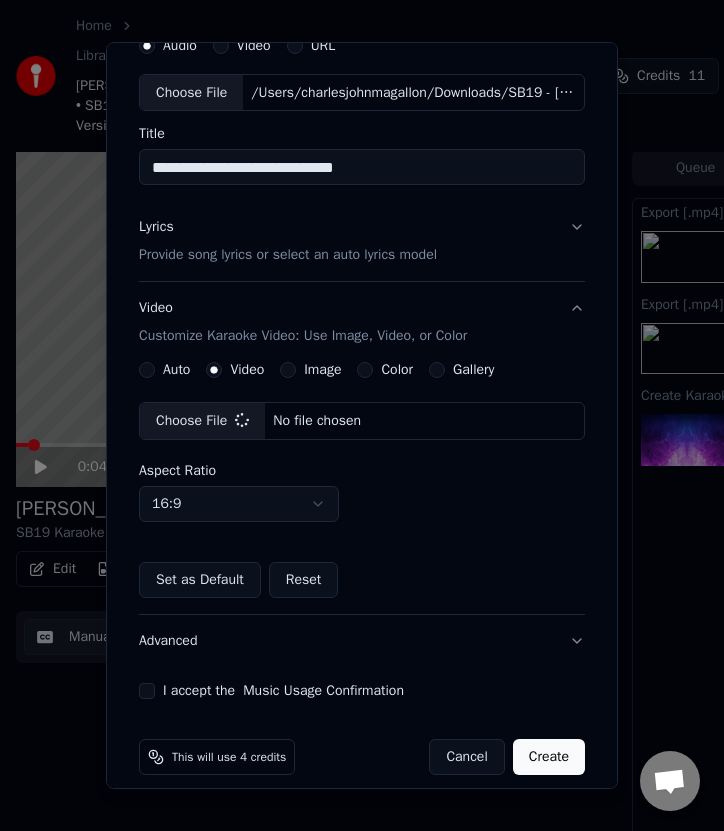 scroll, scrollTop: 110, scrollLeft: 0, axis: vertical 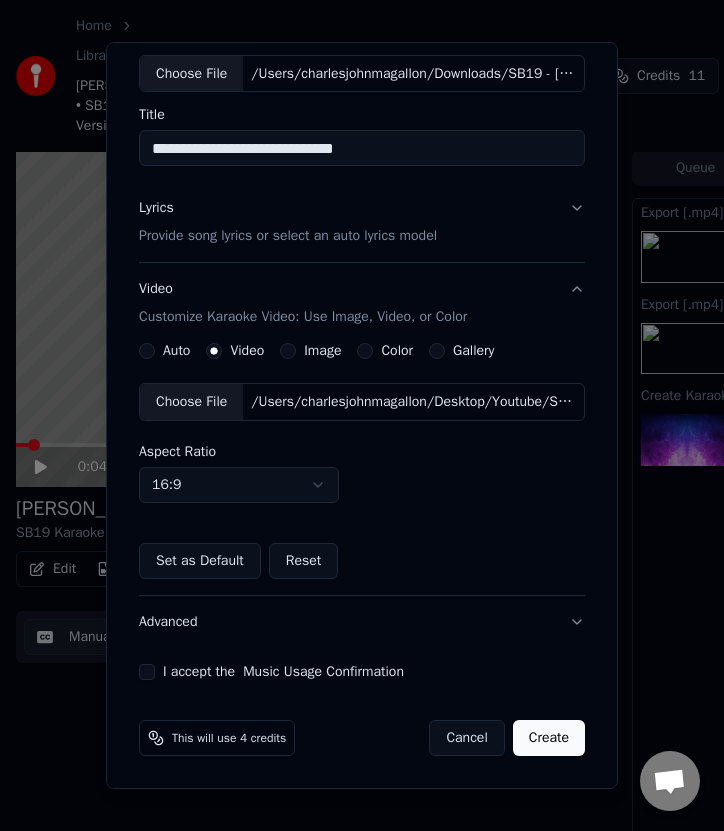 click on "I accept the   Music Usage Confirmation" at bounding box center [147, 672] 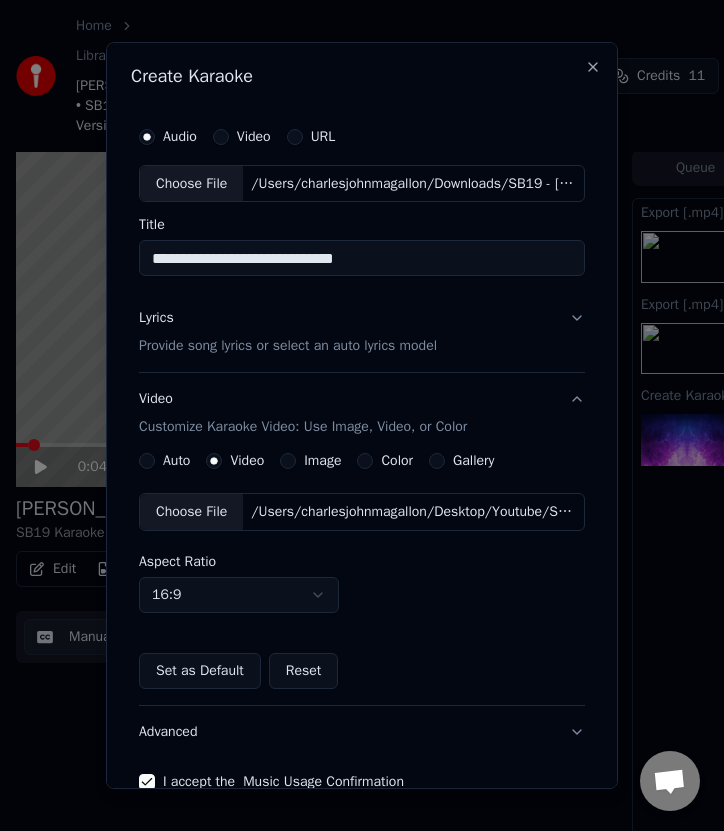 scroll, scrollTop: 110, scrollLeft: 0, axis: vertical 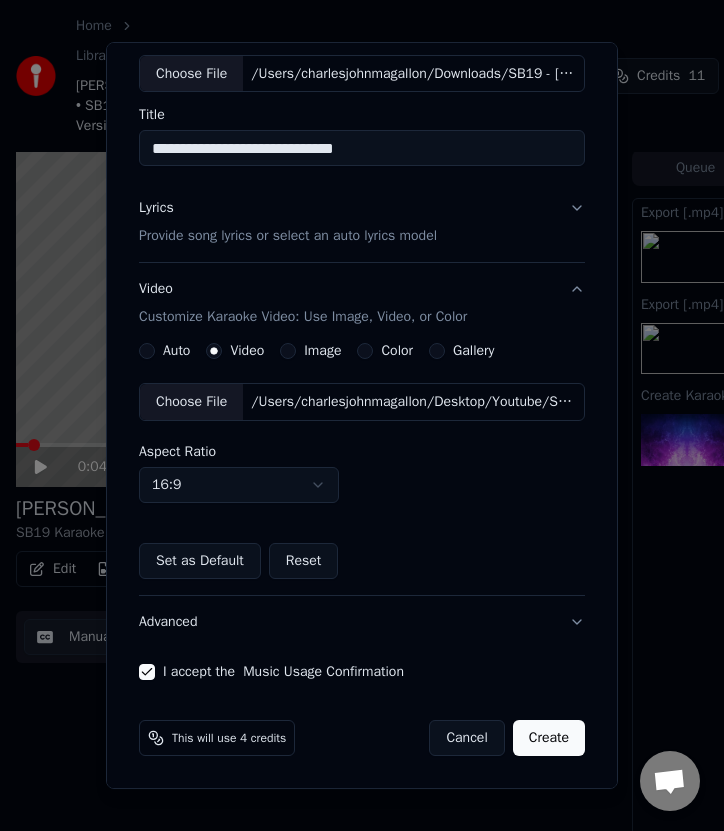 click on "Create" at bounding box center (549, 738) 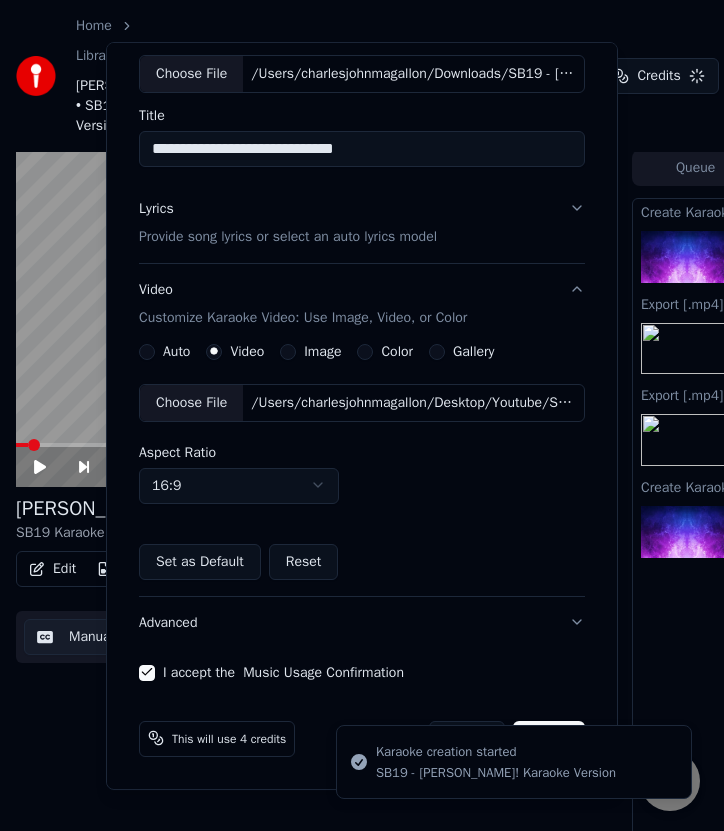 type 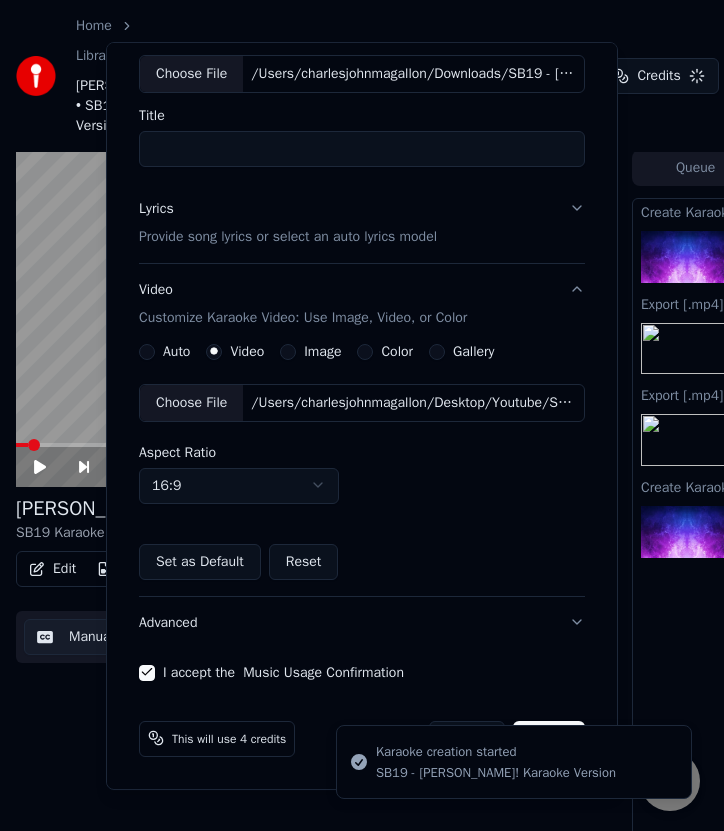 scroll, scrollTop: 0, scrollLeft: 0, axis: both 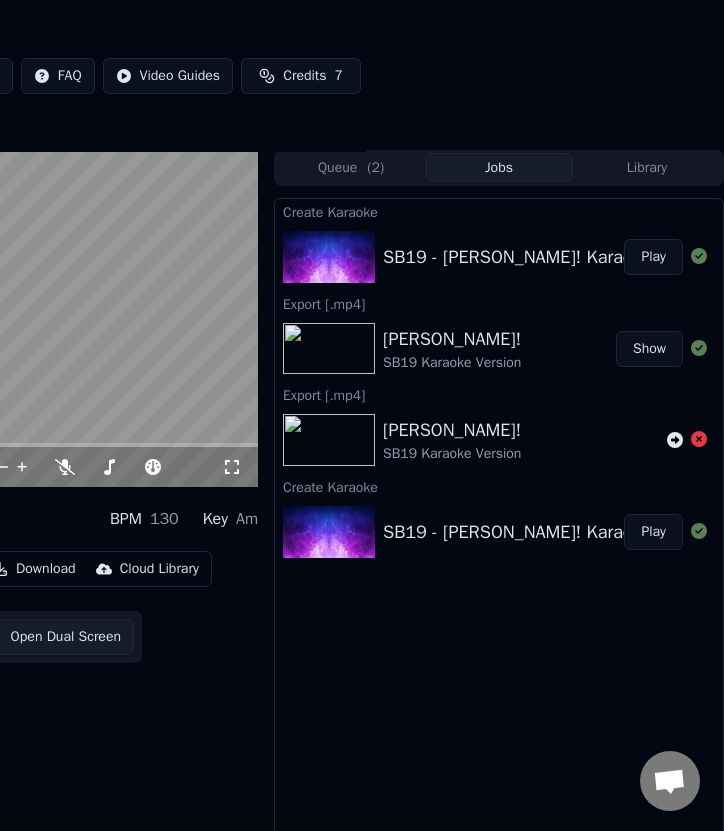 click on "Home Library DUNGKA! • SB19 Karaoke Version Create Import FAQ Video Guides Credits 7 Settings 0:04  /  3:35 DUNGKA! SB19 Karaoke Version BPM 130 Key Am Edit Video Audio Subtitles Download Cloud Library Manual Sync Download Video Open Dual Screen Queue ( 2 ) Jobs Library Create Karaoke SB19 - DUNGKA! Karaoke Version Play Export [.mp4] [PERSON_NAME]! SB19 Karaoke Version Show Export [.mp4] [PERSON_NAME]! SB19 Karaoke Version Create Karaoke SB19 - DUNGKA! Karaoke Version Play" at bounding box center [4, 413] 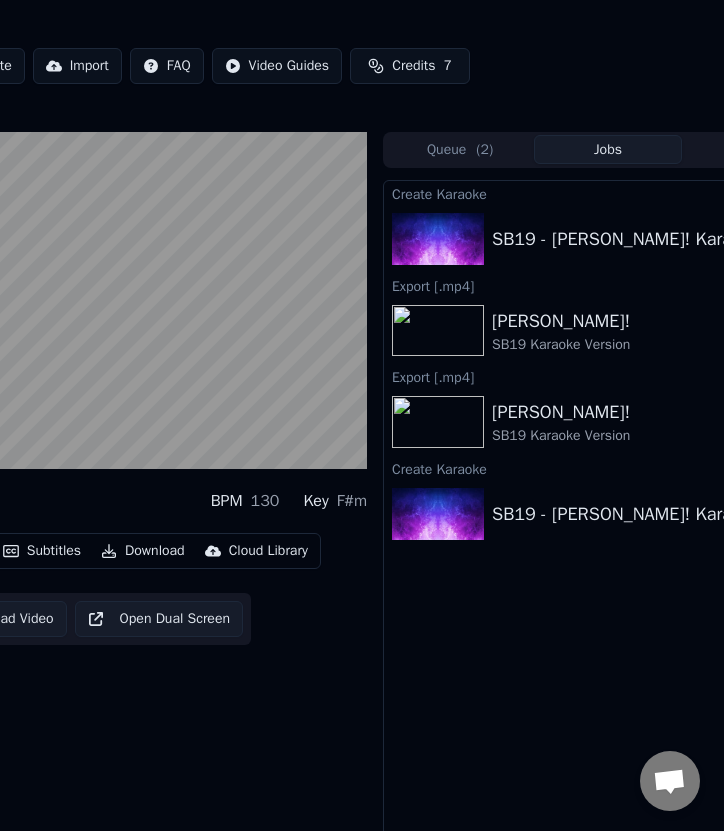 scroll, scrollTop: 0, scrollLeft: 0, axis: both 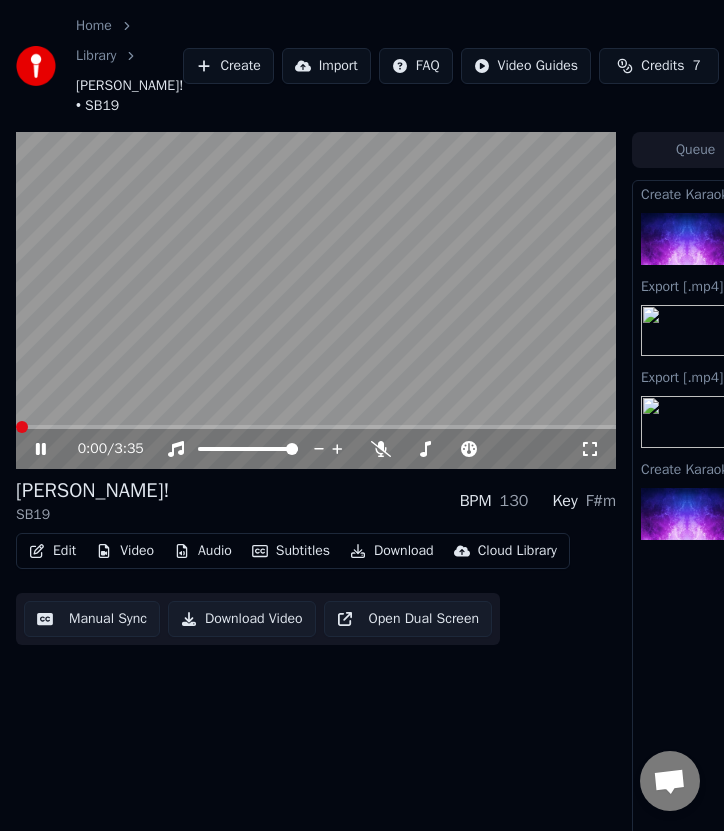 click at bounding box center [22, 427] 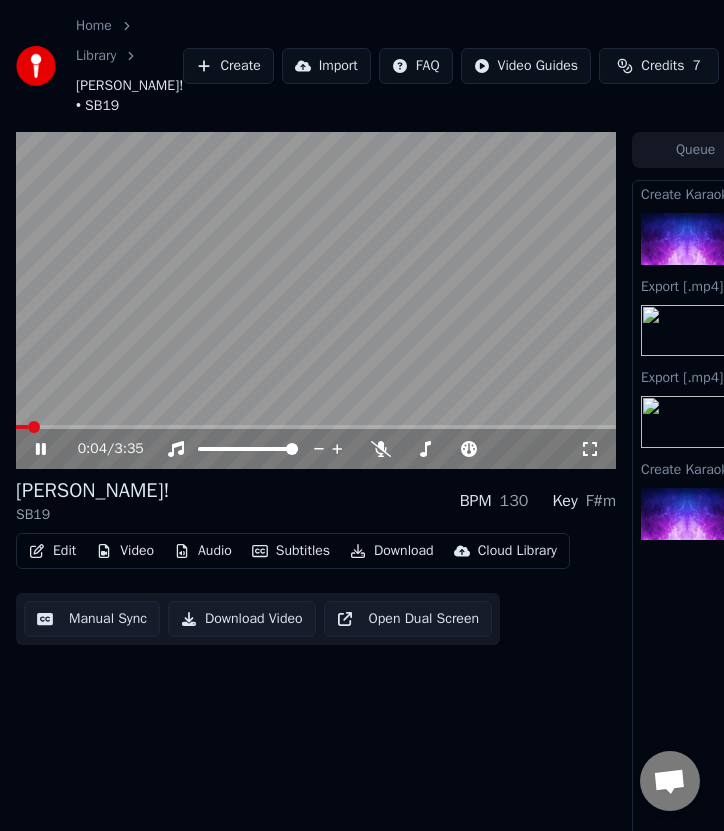 click on "Edit" at bounding box center [52, 551] 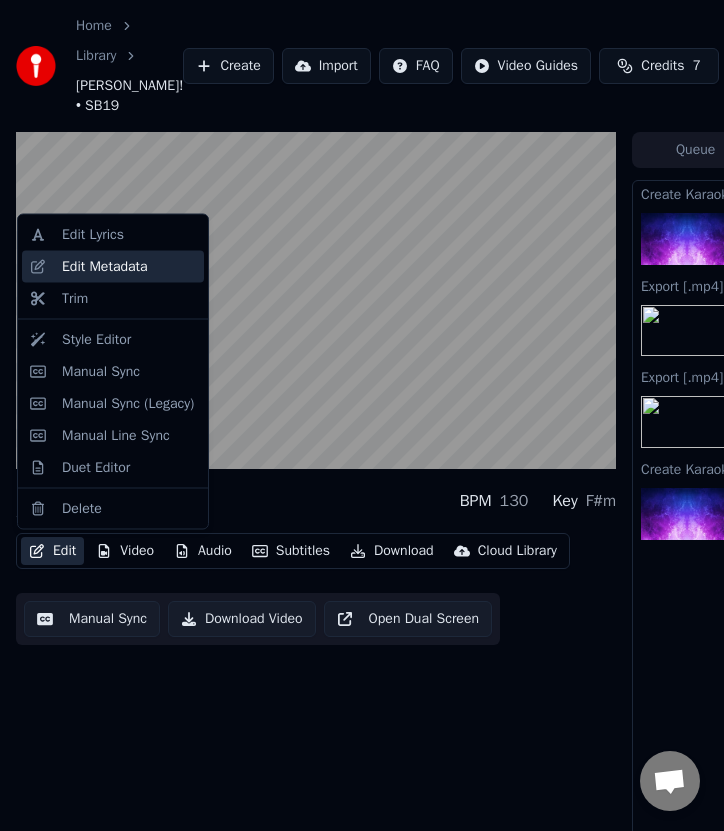 click on "Edit Metadata" at bounding box center [129, 266] 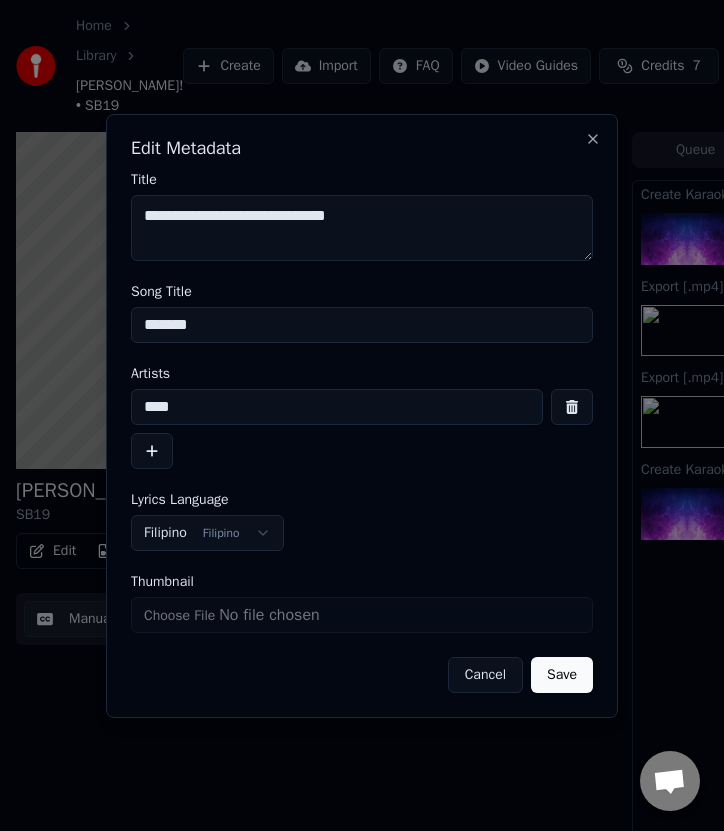 click on "*******" at bounding box center (362, 325) 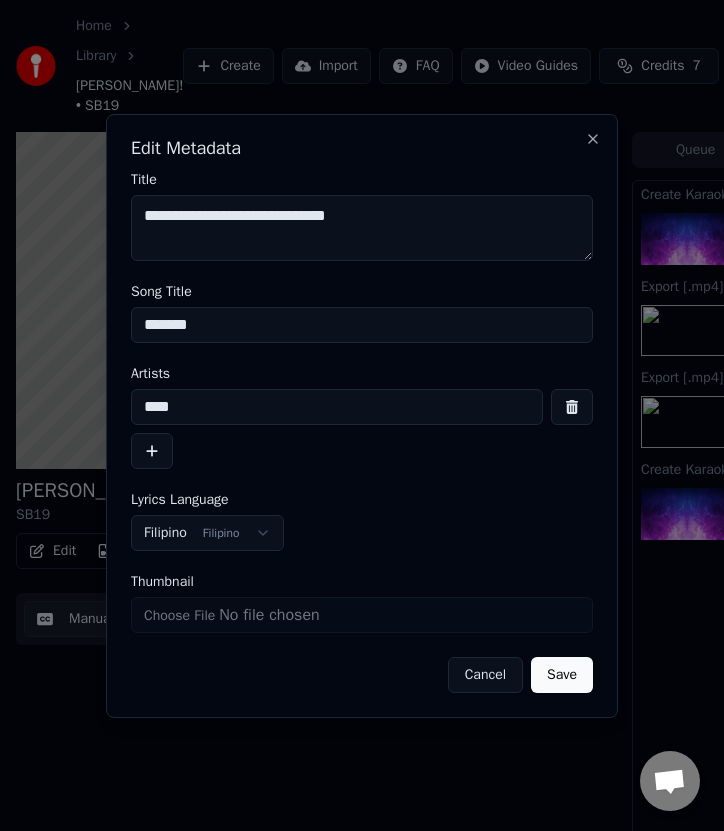 click on "****" at bounding box center (337, 407) 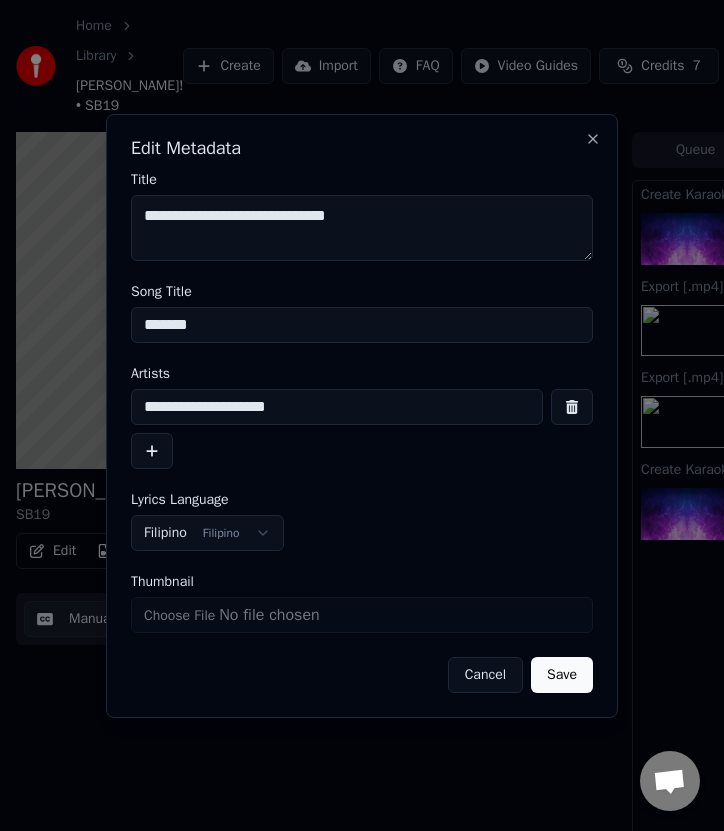 type on "**********" 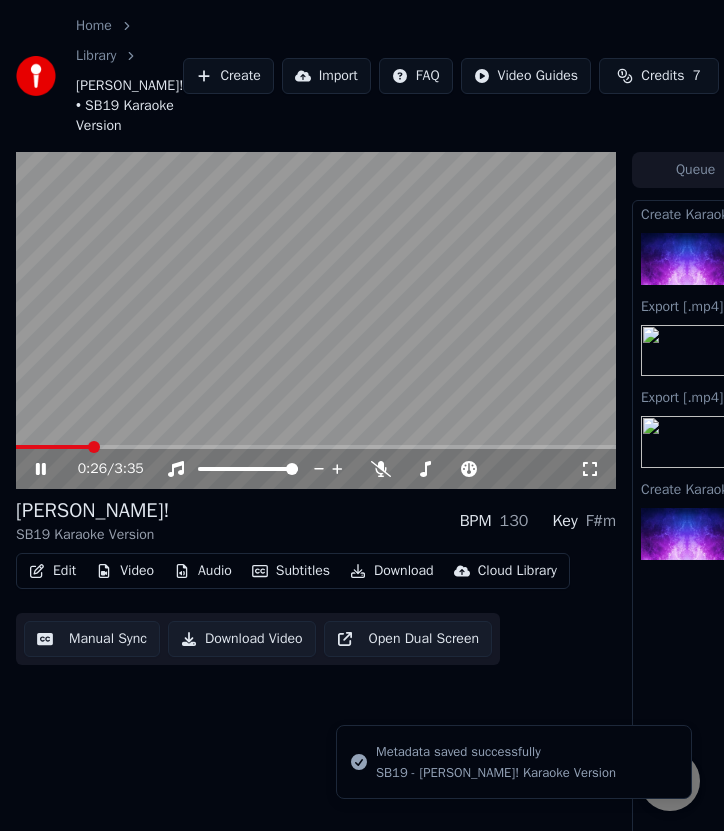 click at bounding box center (94, 447) 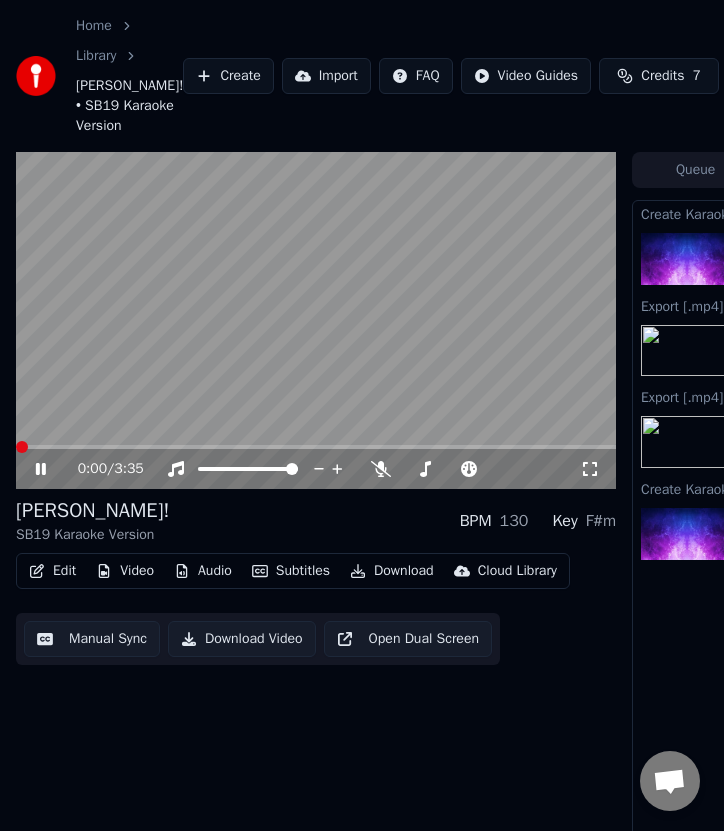 click at bounding box center (22, 447) 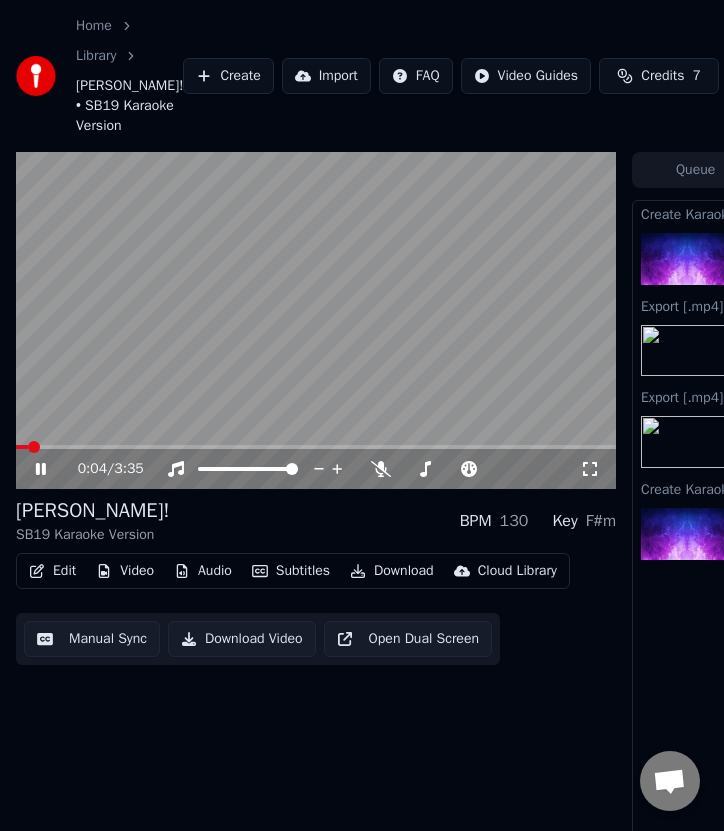 click on "Download Video" at bounding box center [242, 639] 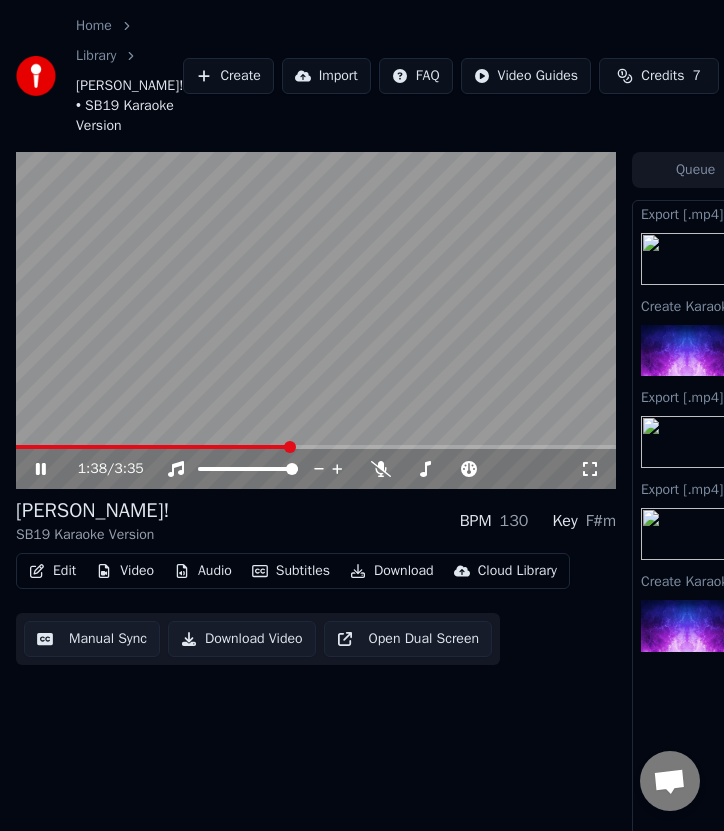 click 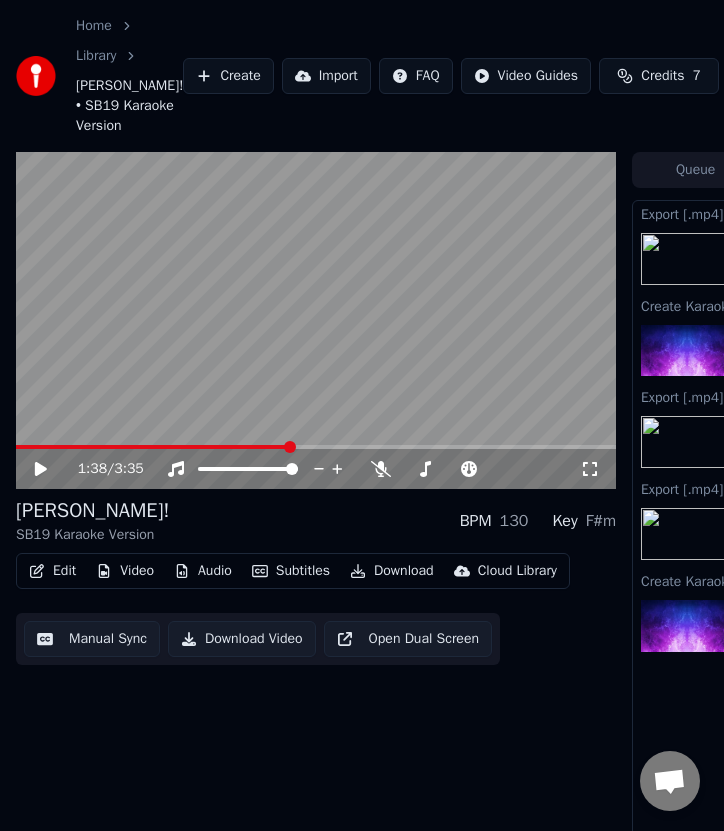 scroll, scrollTop: 0, scrollLeft: 358, axis: horizontal 